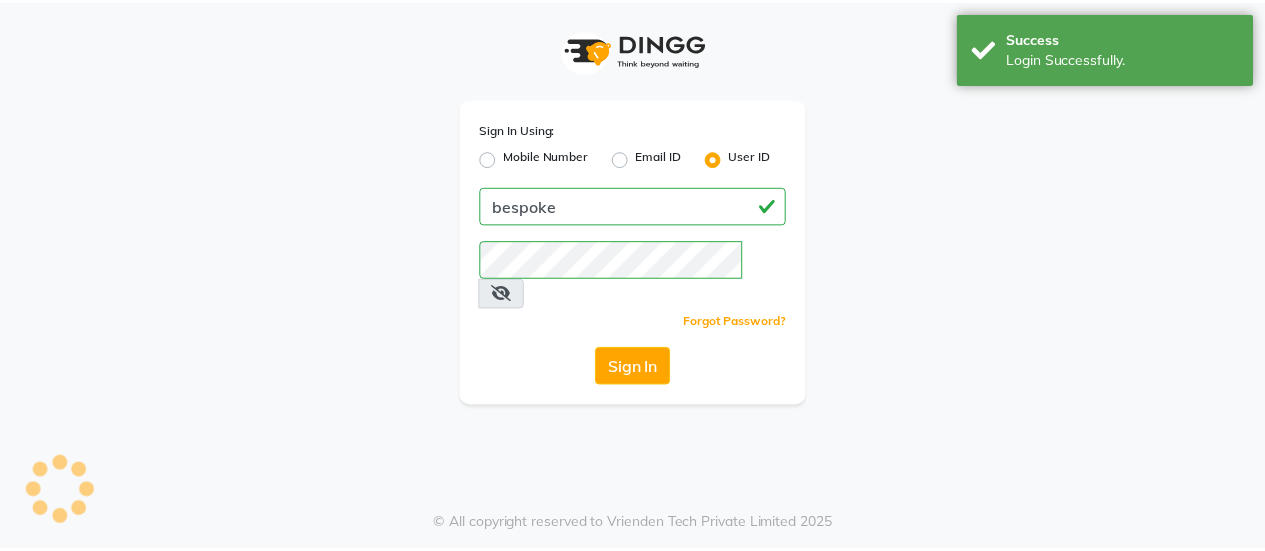 scroll, scrollTop: 0, scrollLeft: 0, axis: both 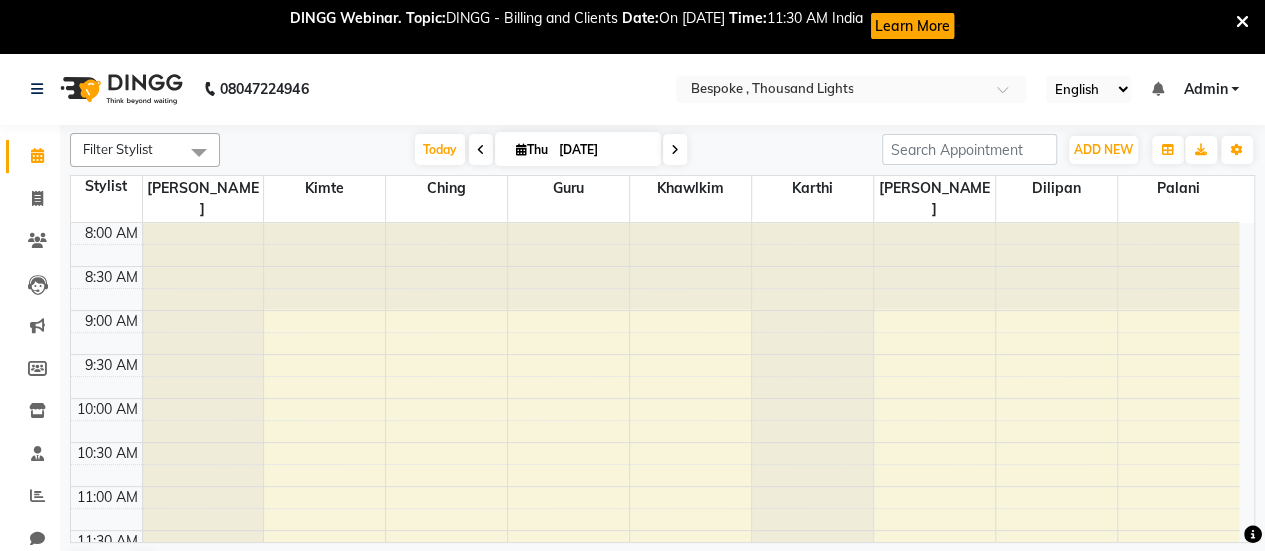 click on "Learn More" at bounding box center (912, 26) 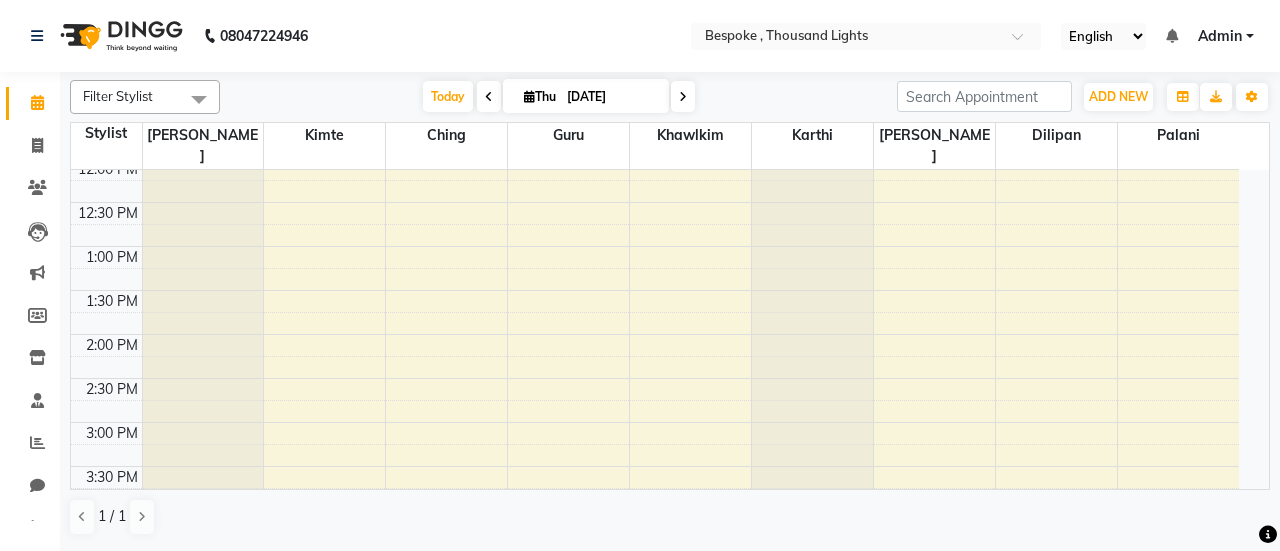 scroll, scrollTop: 531, scrollLeft: 0, axis: vertical 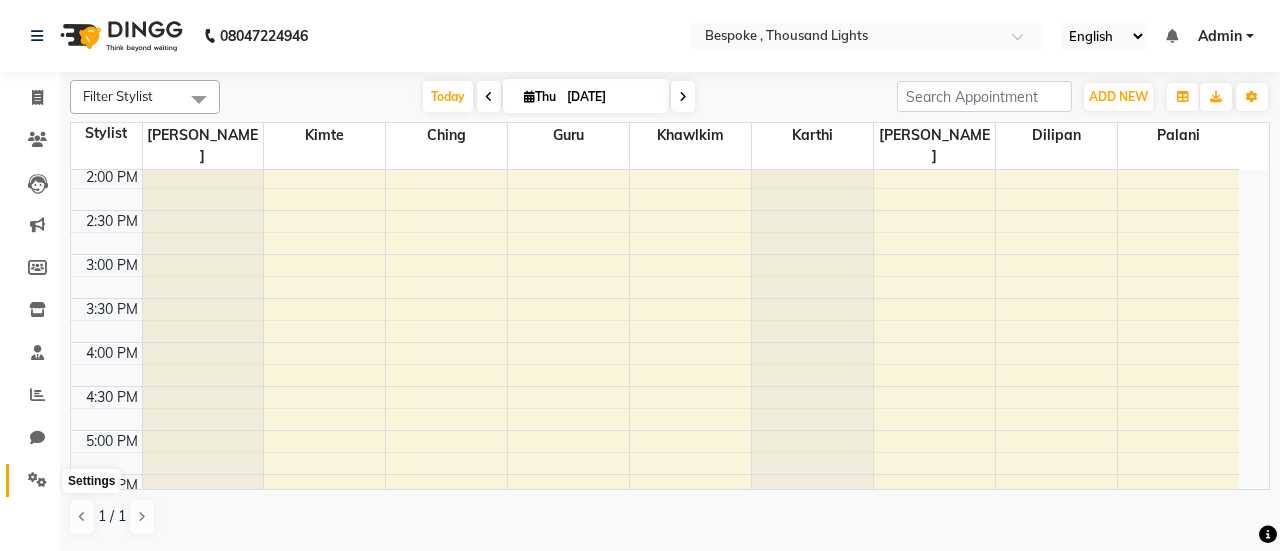 click 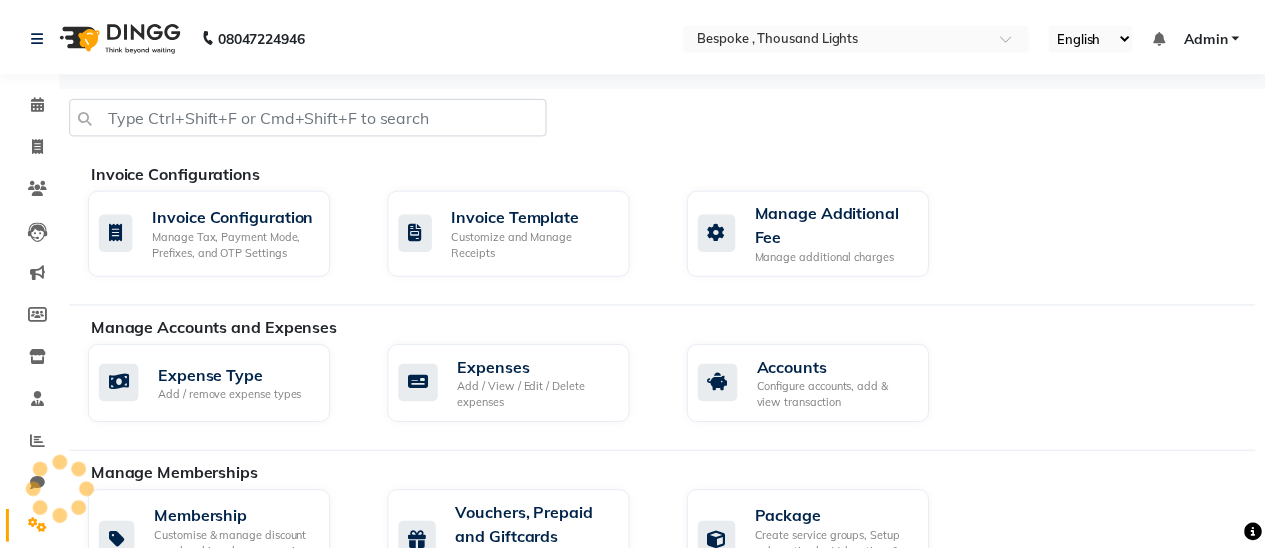 scroll, scrollTop: 0, scrollLeft: 0, axis: both 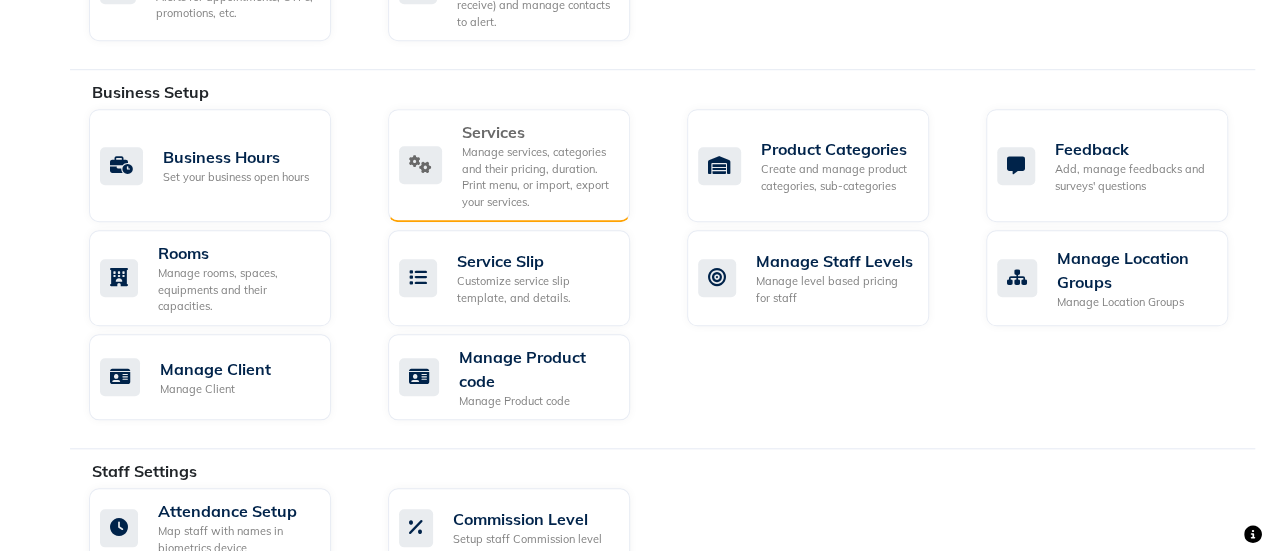 click on "Manage services, categories and their pricing, duration. Print menu, or import, export your services." 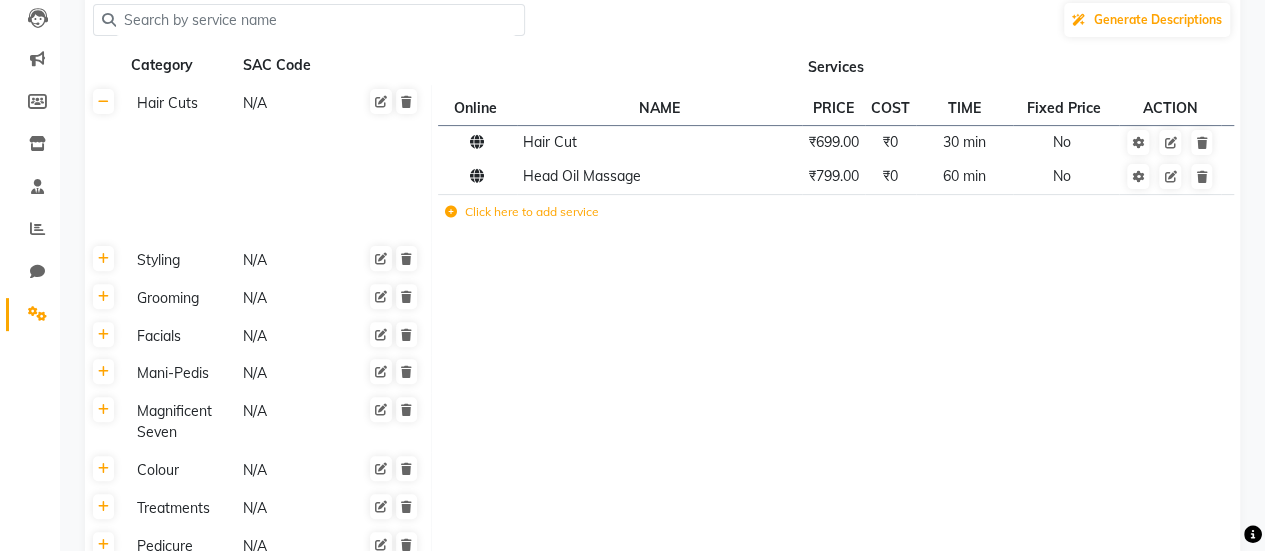 scroll, scrollTop: 194, scrollLeft: 0, axis: vertical 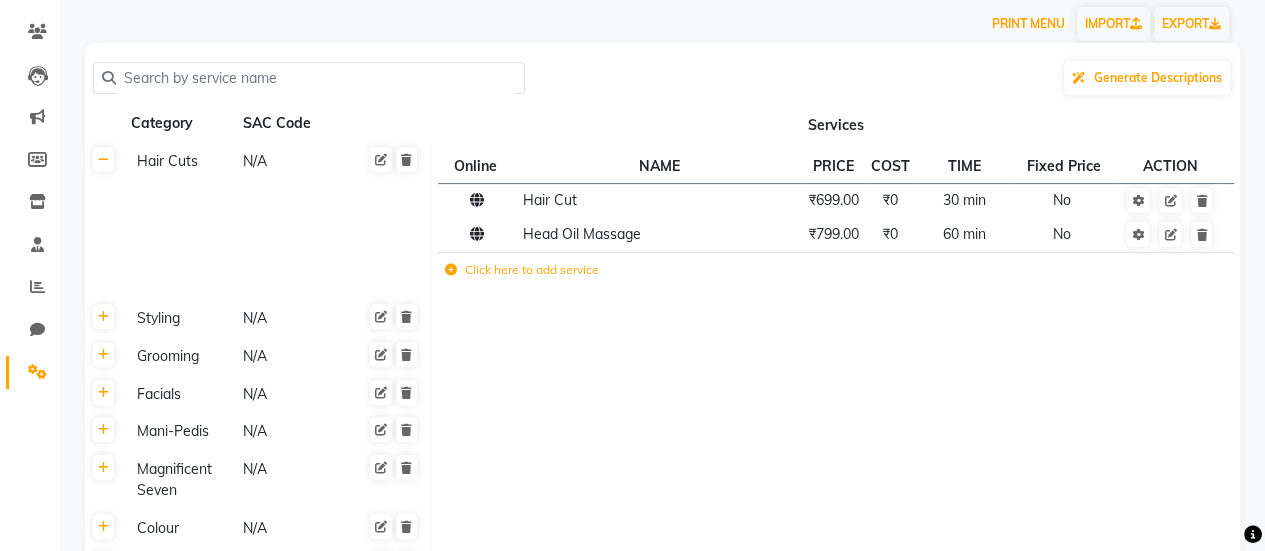 type 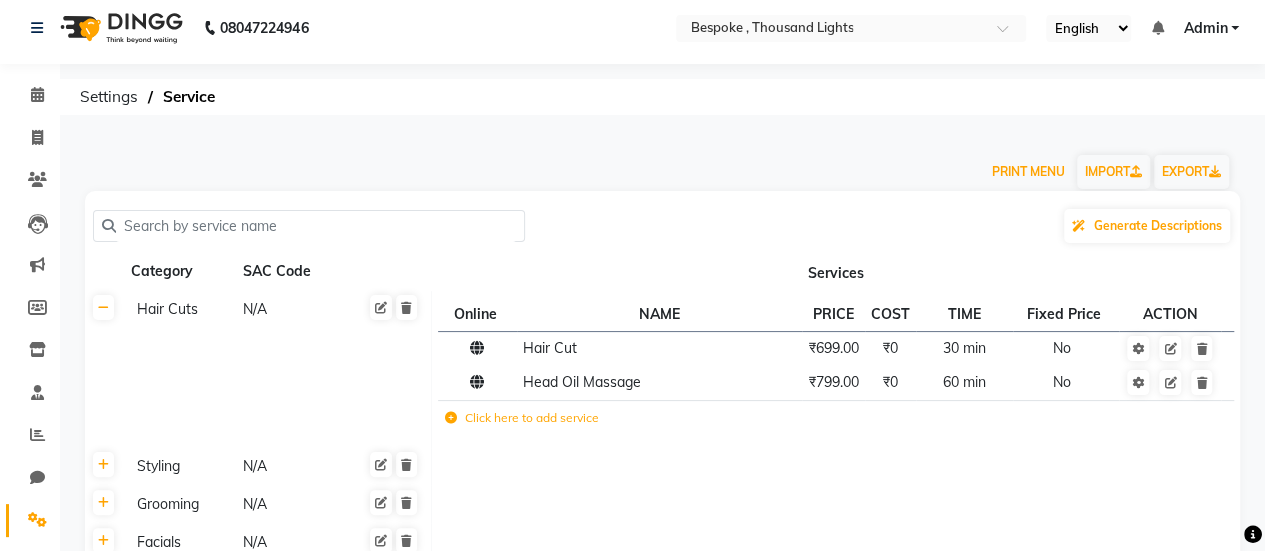 scroll, scrollTop: 137, scrollLeft: 0, axis: vertical 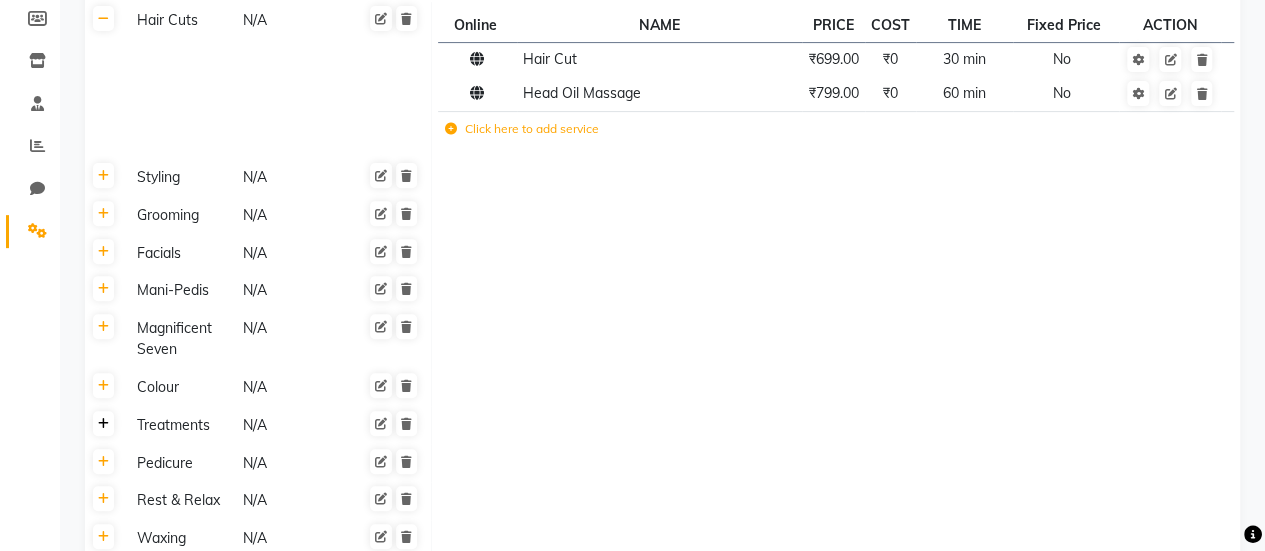 click 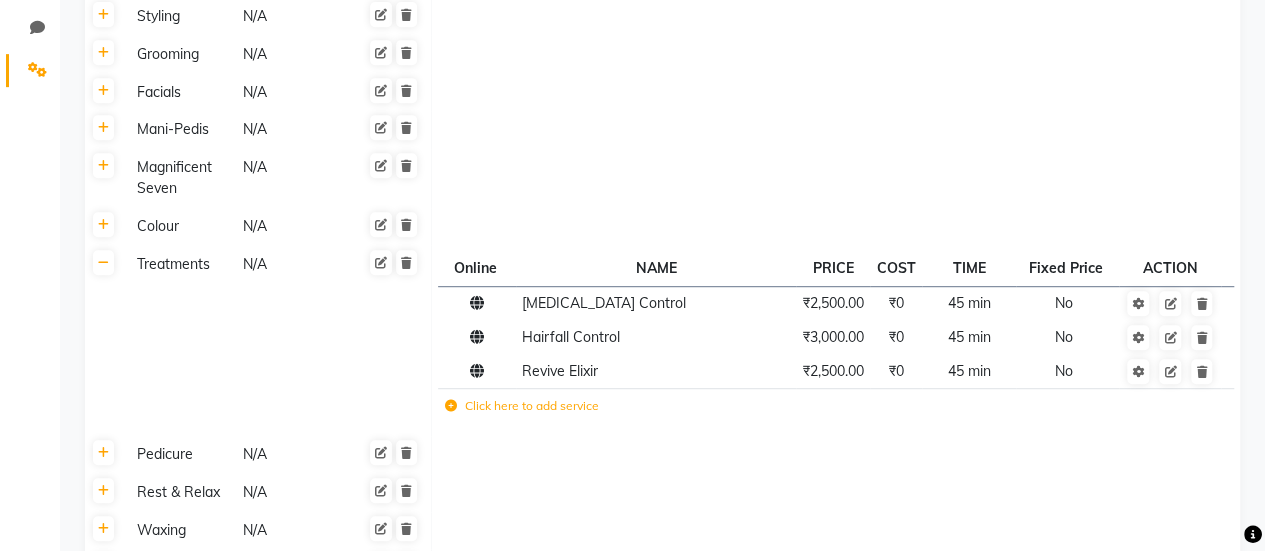 scroll, scrollTop: 459, scrollLeft: 0, axis: vertical 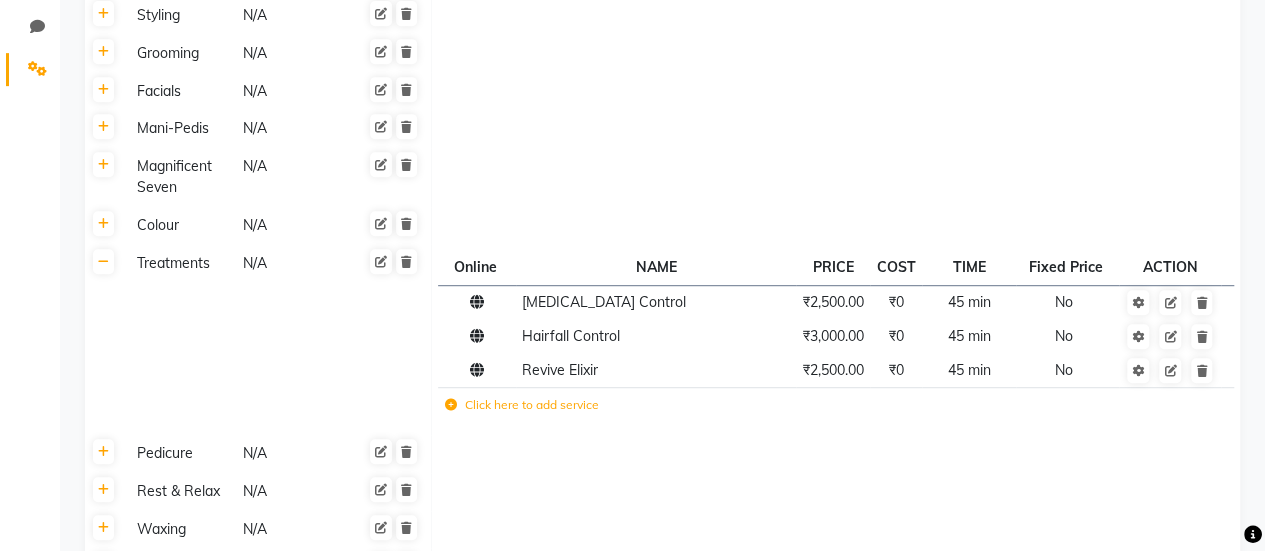 click on "Click here to add service" 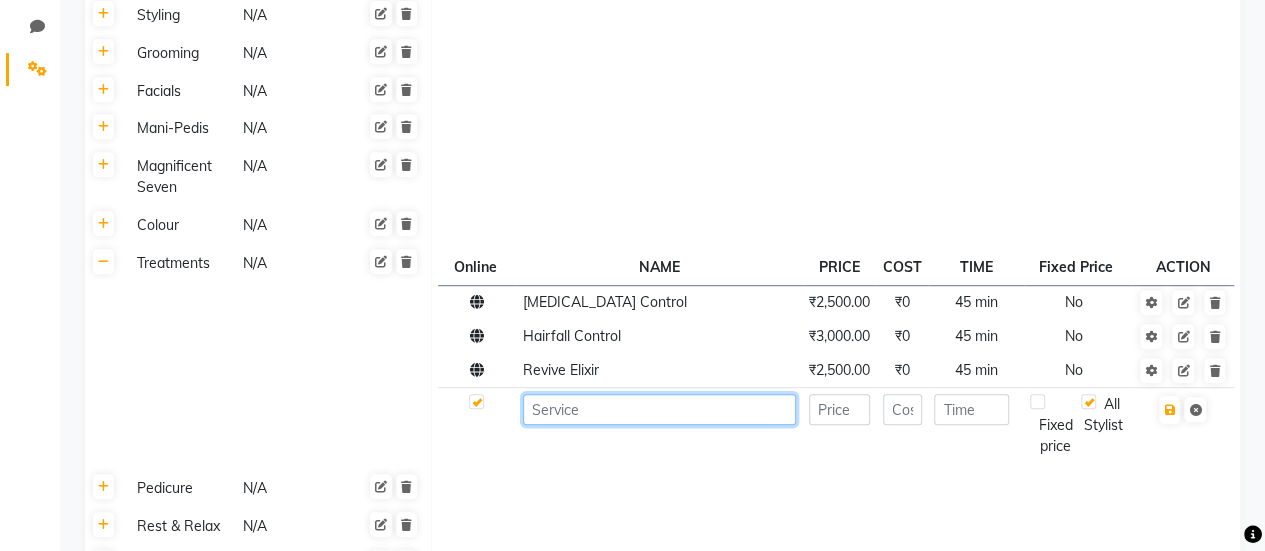 click 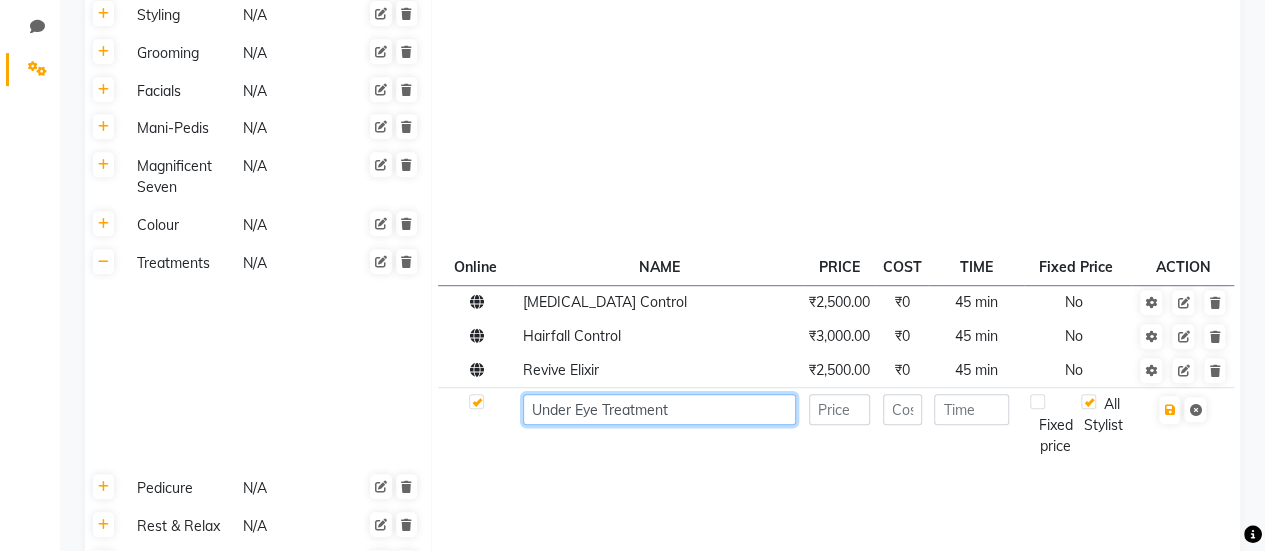 type on "Under Eye Treatment" 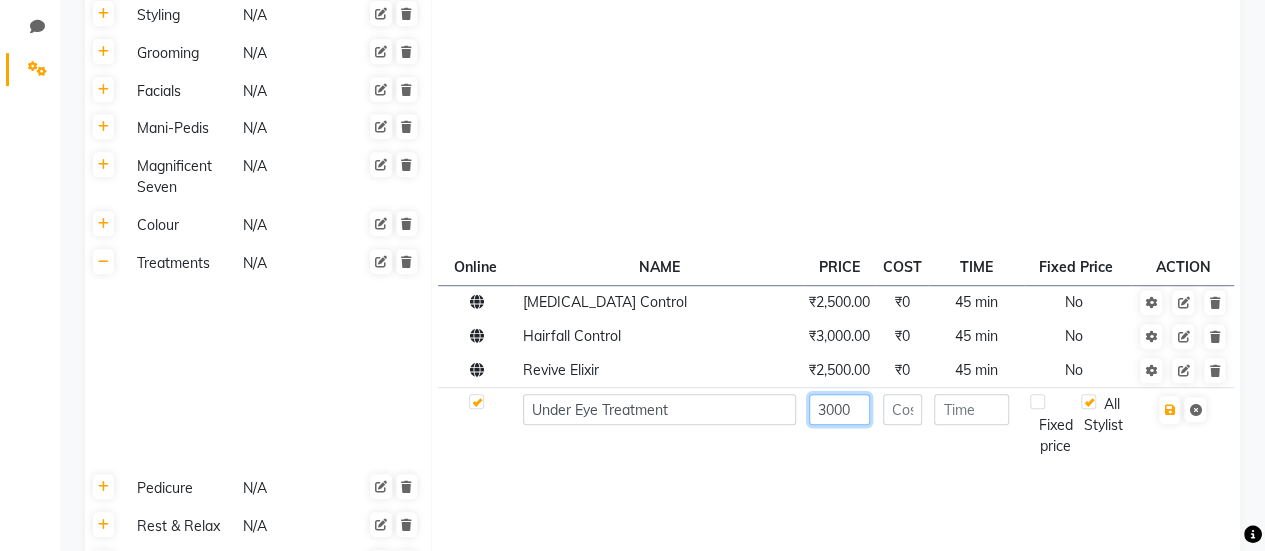 type on "3000" 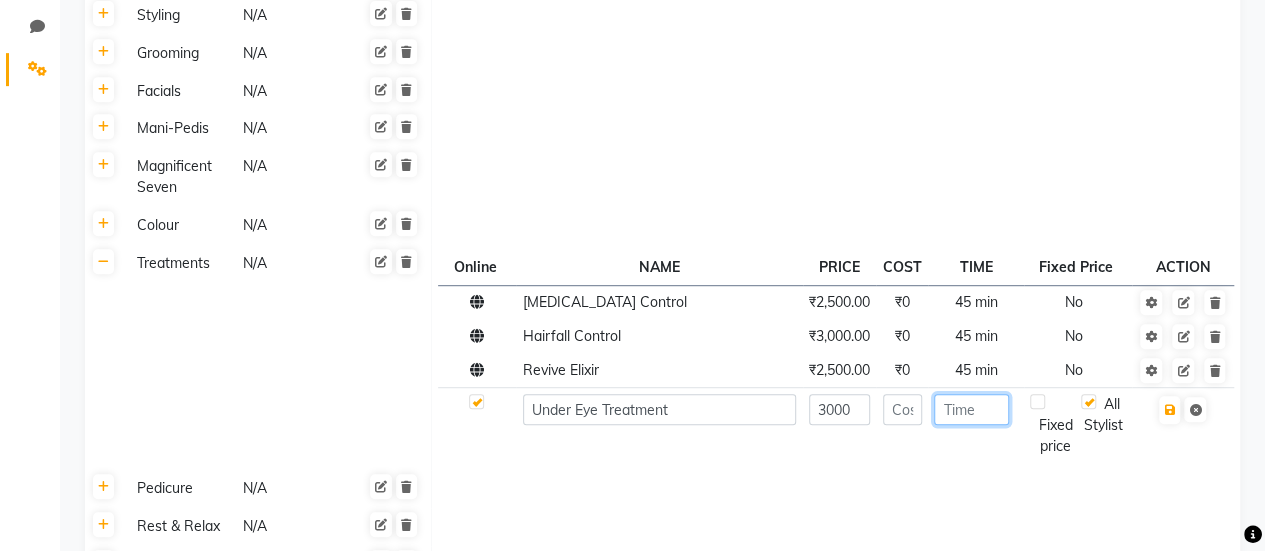click 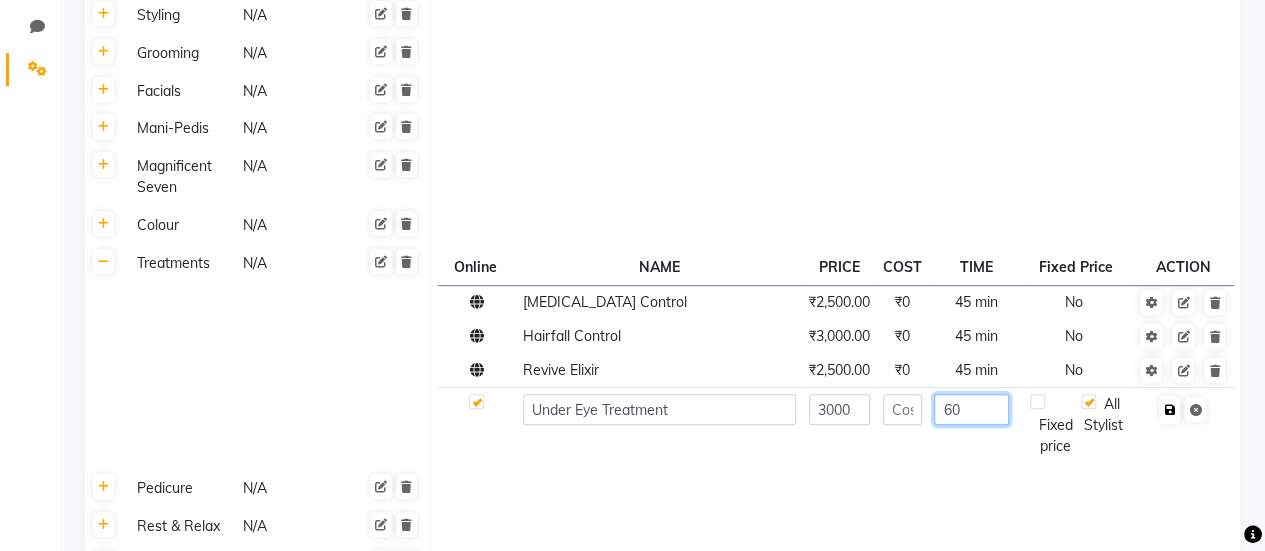 type on "60" 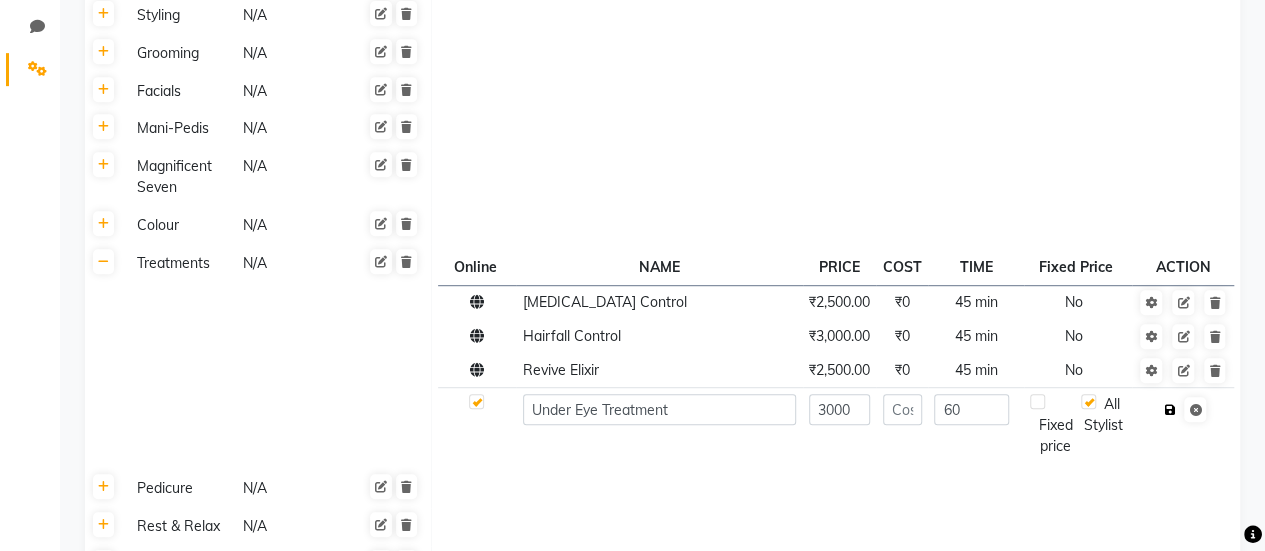 click at bounding box center [1169, 410] 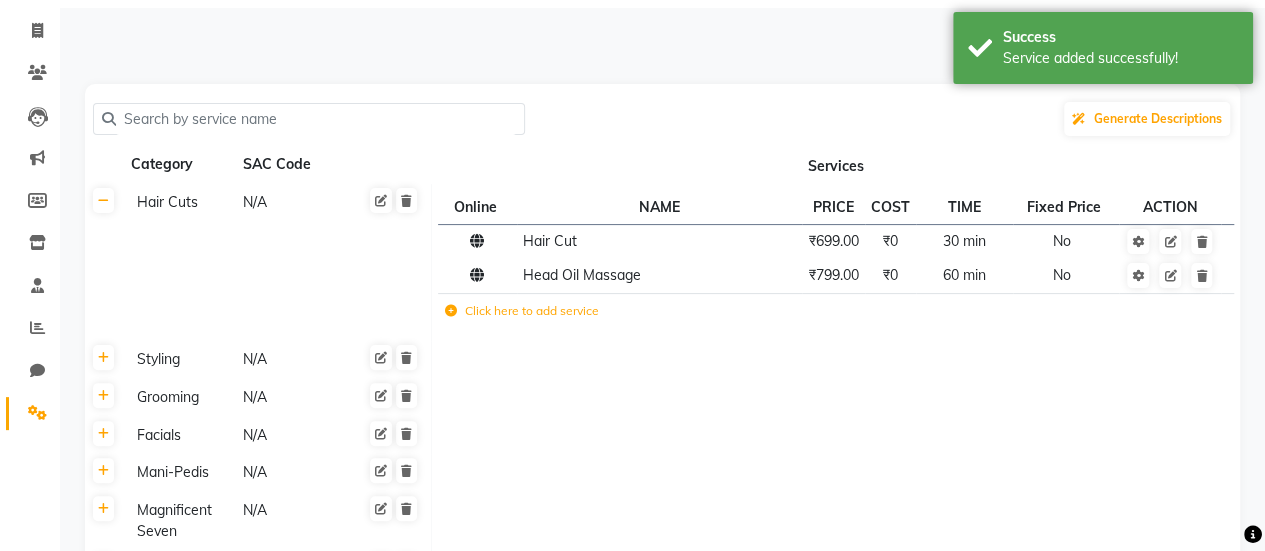 scroll, scrollTop: 0, scrollLeft: 0, axis: both 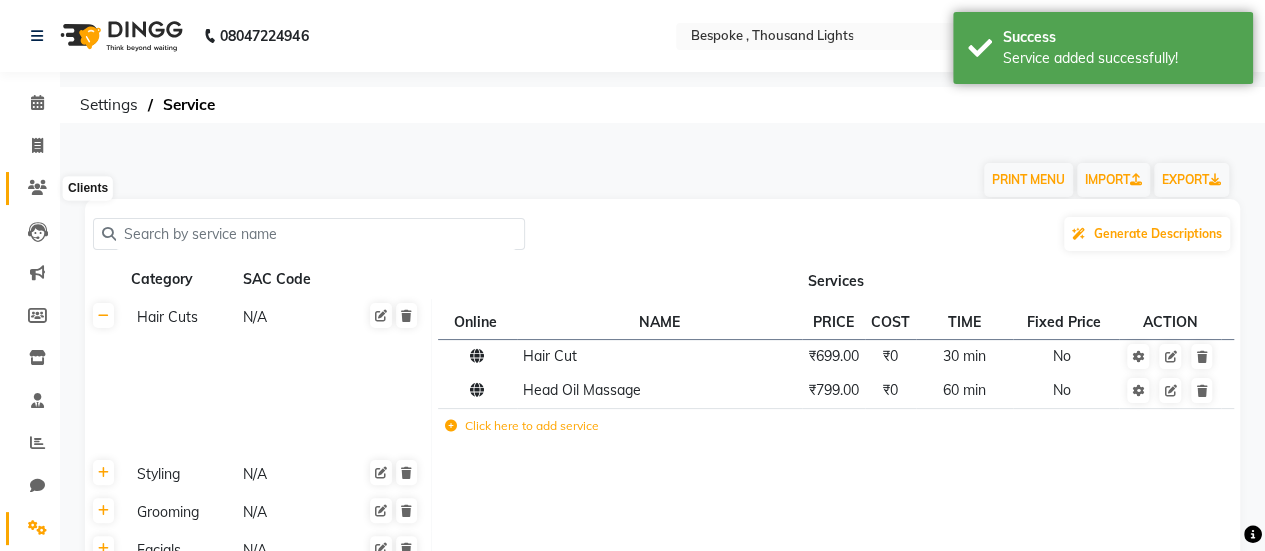 click 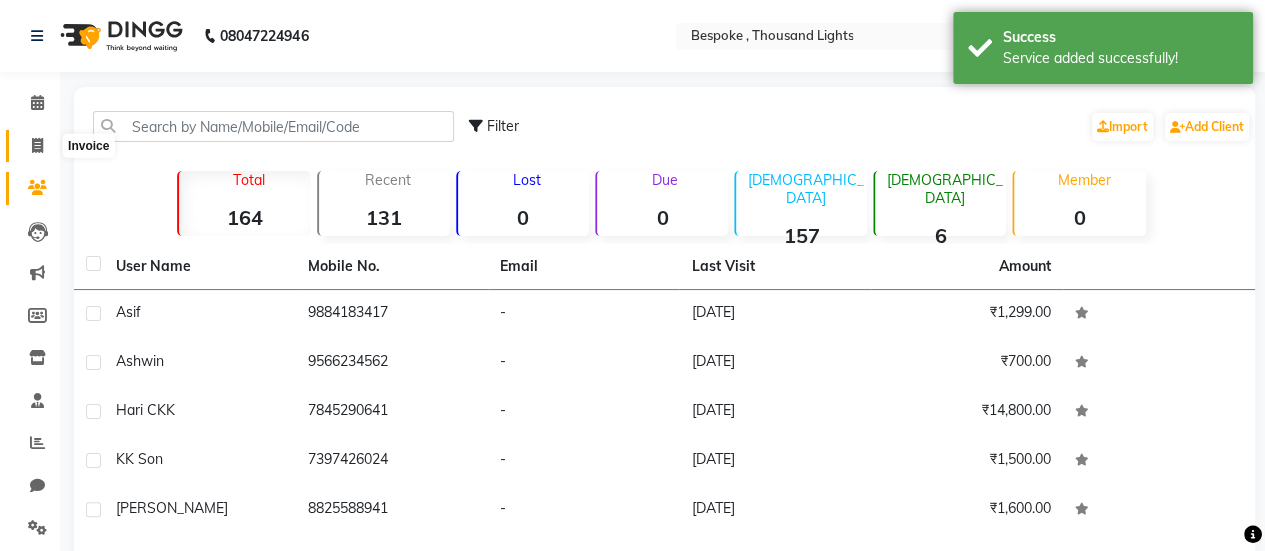 click 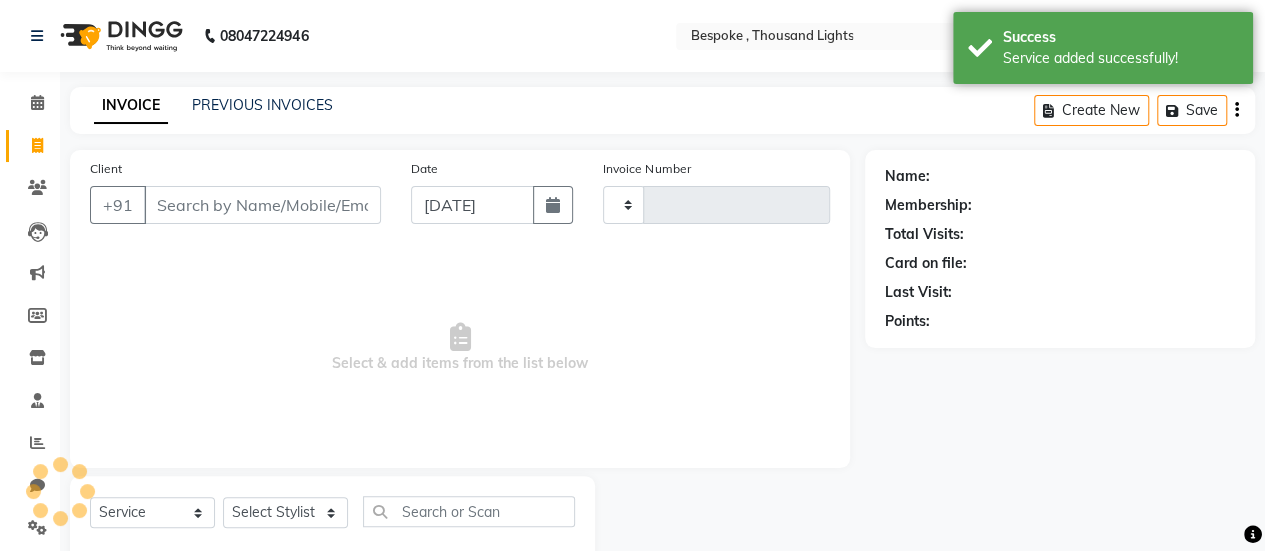 type on "0182" 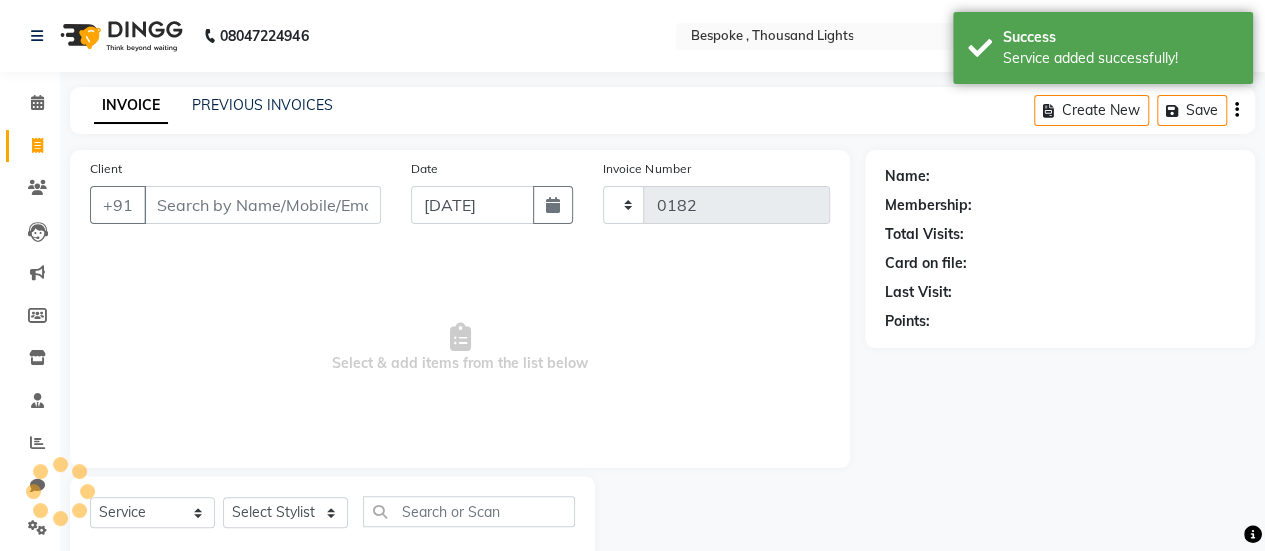scroll, scrollTop: 49, scrollLeft: 0, axis: vertical 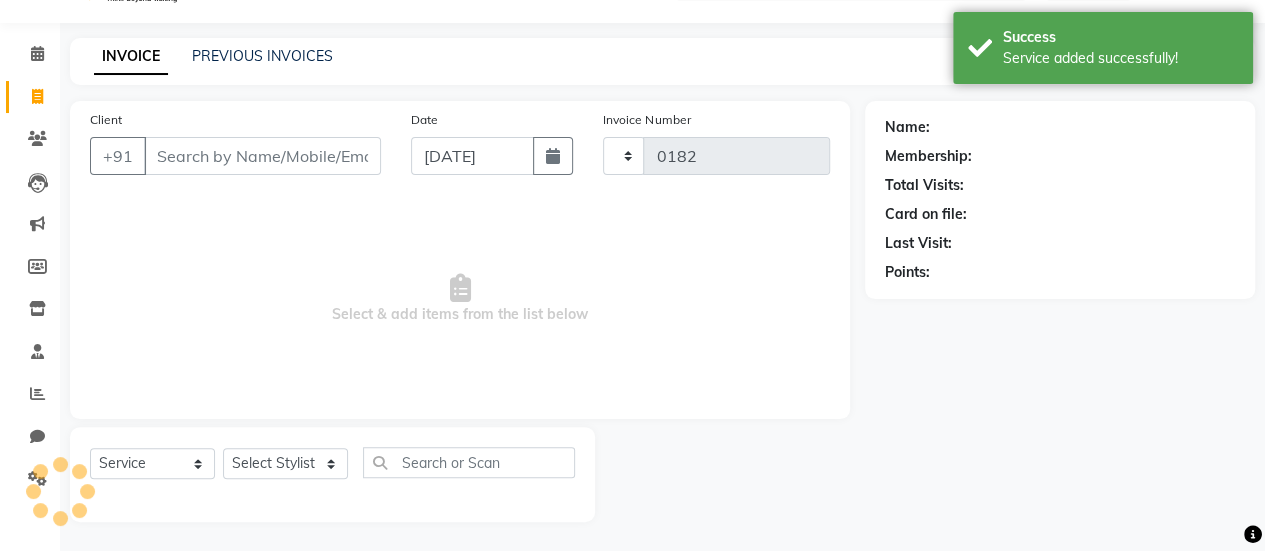 select on "8177" 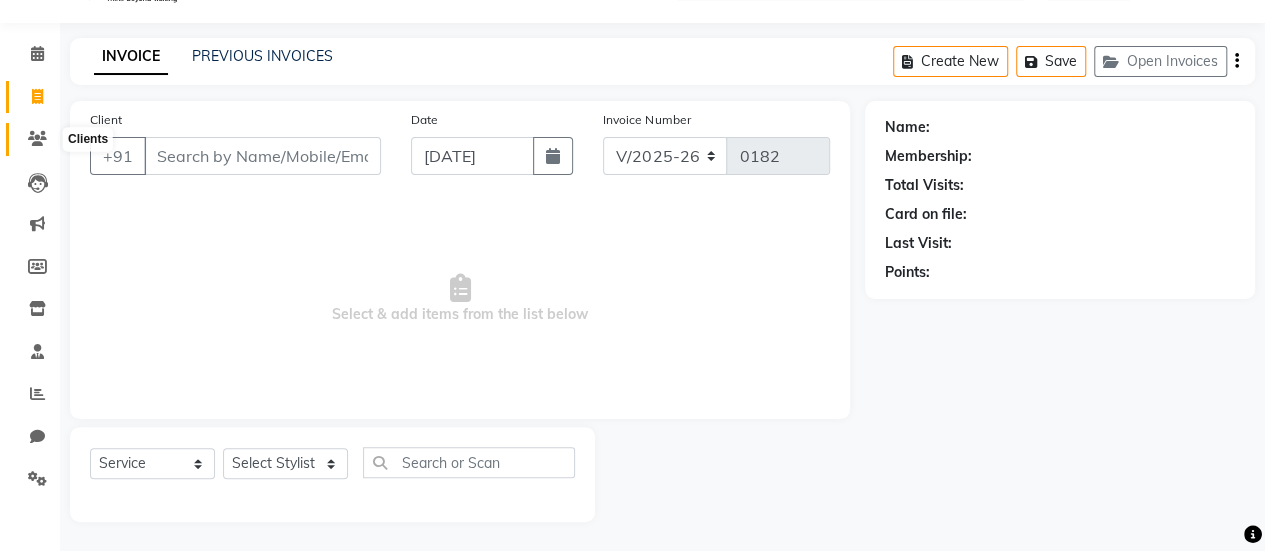 click 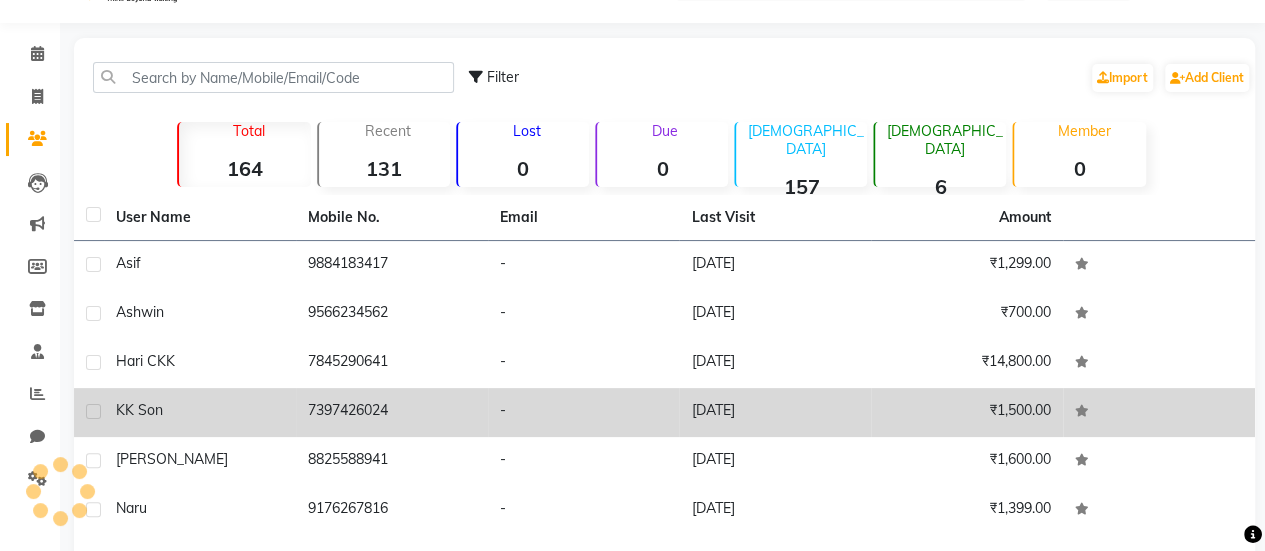 click on "7397426024" 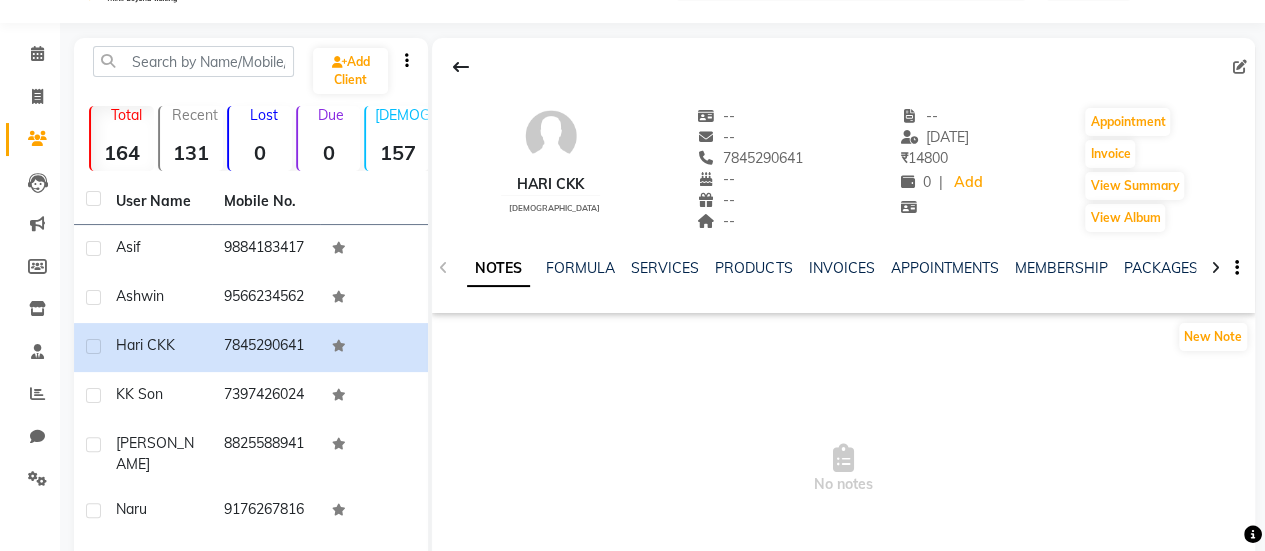 click on "NOTES FORMULA SERVICES PRODUCTS INVOICES APPOINTMENTS MEMBERSHIP PACKAGES VOUCHERS GIFTCARDS POINTS FORMS FAMILY CARDS WALLET" 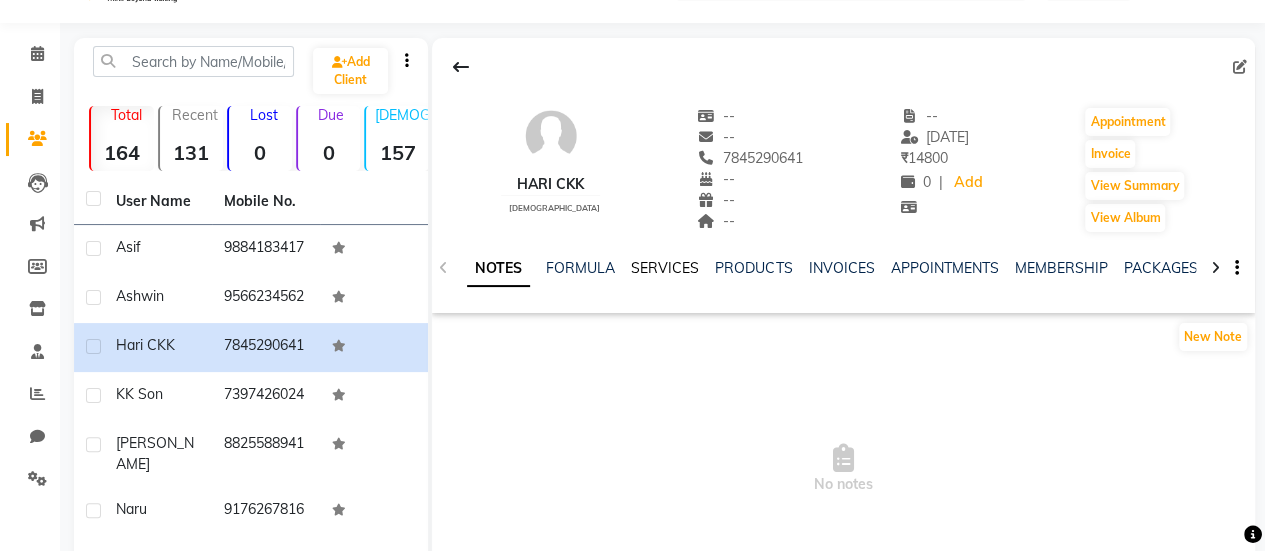 click on "SERVICES" 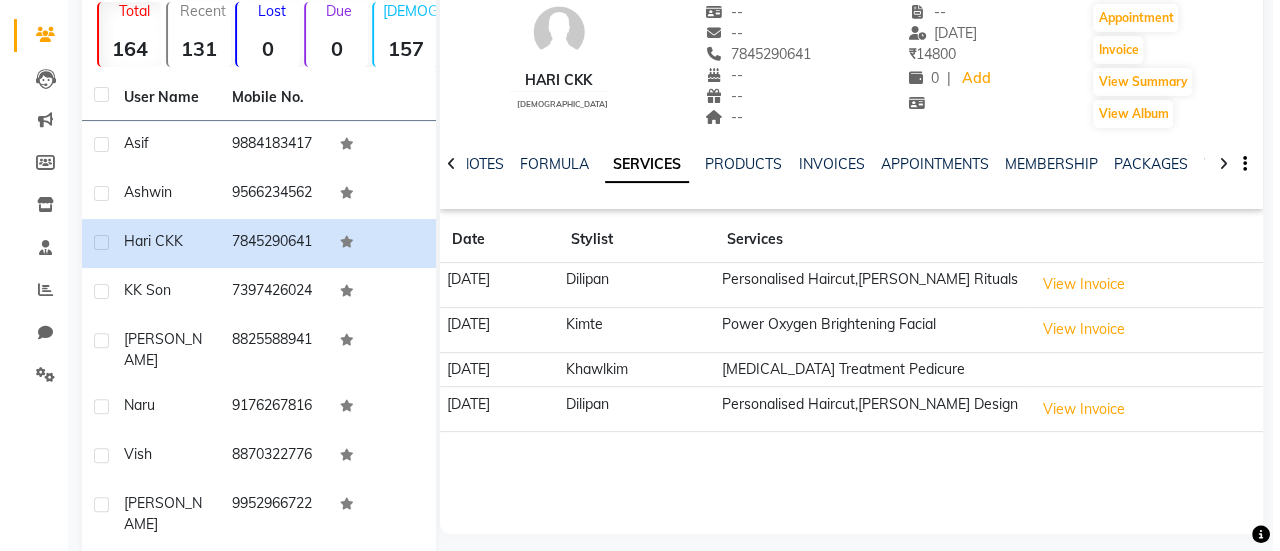 scroll, scrollTop: 181, scrollLeft: 0, axis: vertical 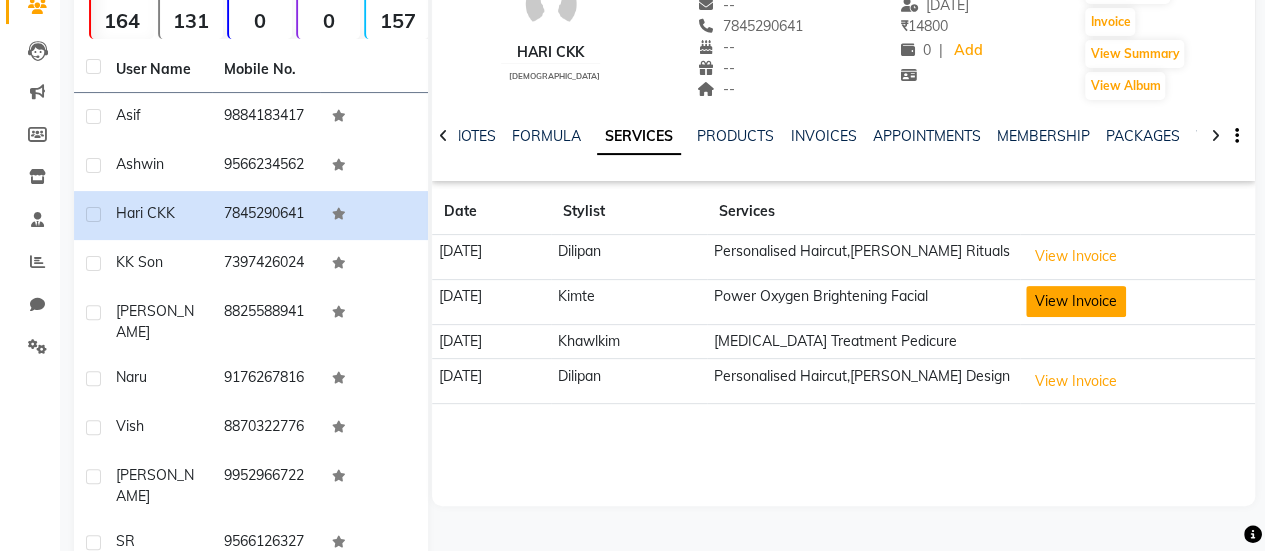 click on "View Invoice" 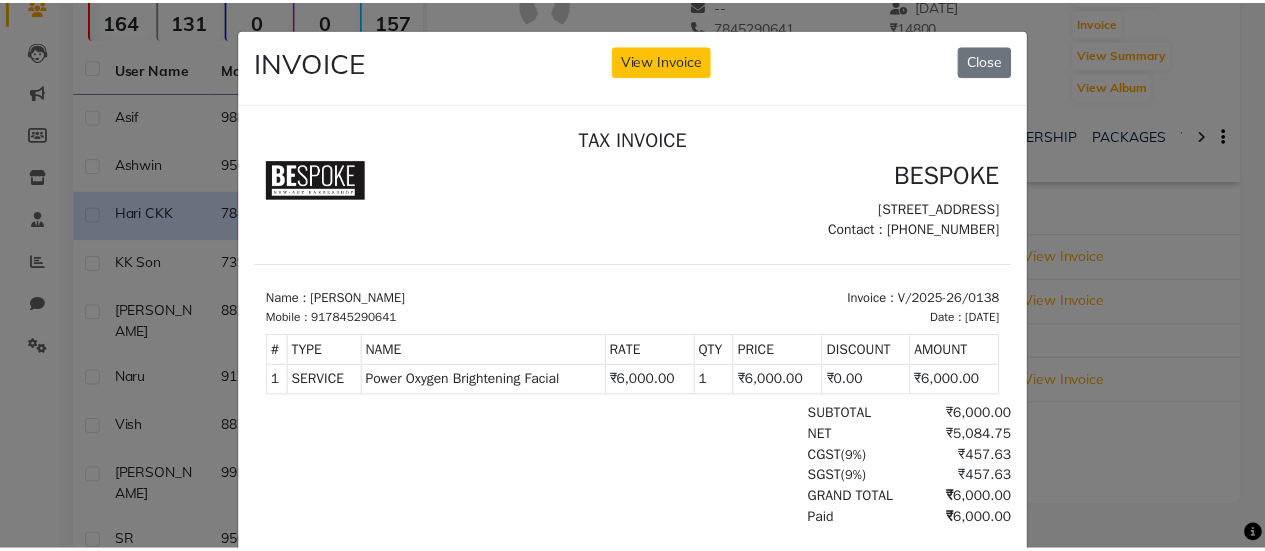 scroll, scrollTop: 8, scrollLeft: 0, axis: vertical 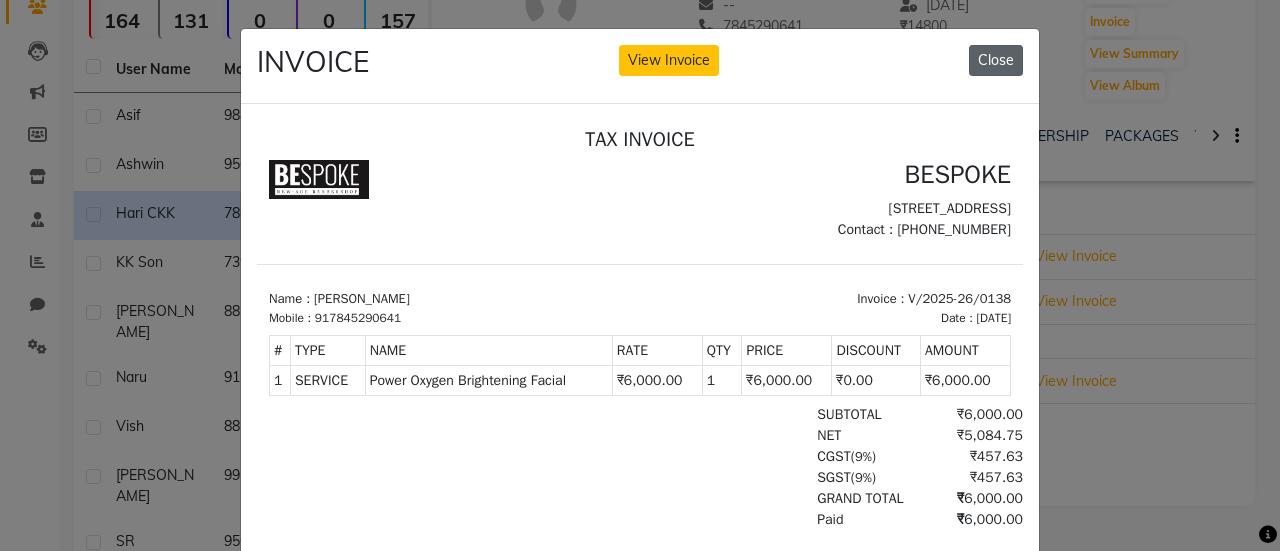 click on "Close" 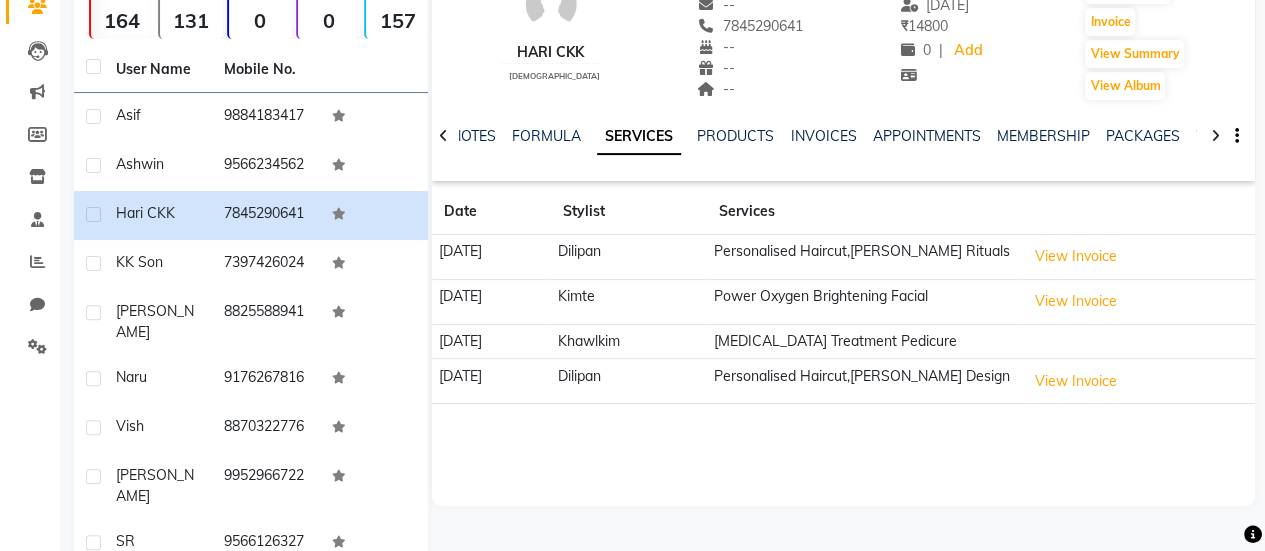 scroll, scrollTop: 0, scrollLeft: 0, axis: both 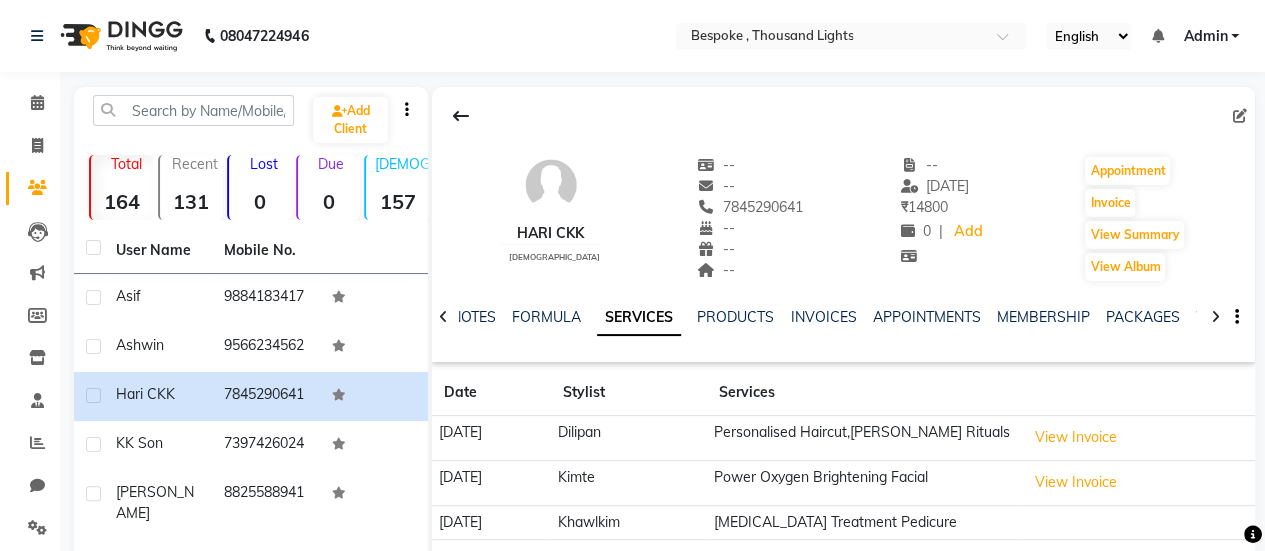 click on "Hari CKK    [DEMOGRAPHIC_DATA]  --   --   7845290641  --  --  --  -- [DATE] ₹    14800 0 |  Add   Appointment   Invoice  View Summary  View Album" 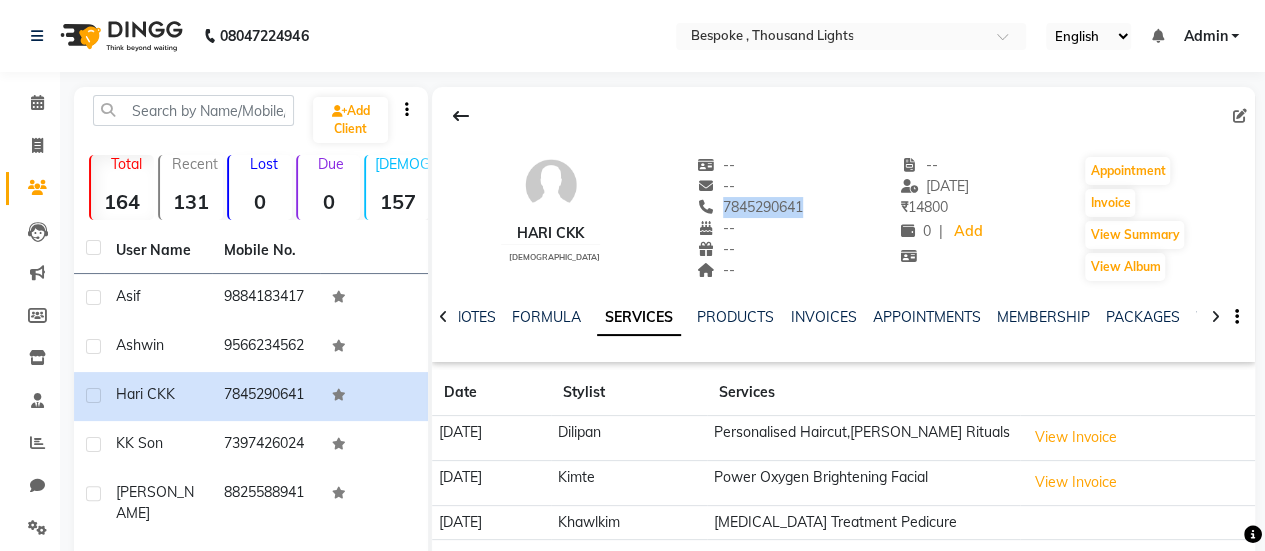 click on "Hari CKK    [DEMOGRAPHIC_DATA]  --   --   7845290641  --  --  --  -- [DATE] ₹    14800 0 |  Add   Appointment   Invoice  View Summary  View Album" 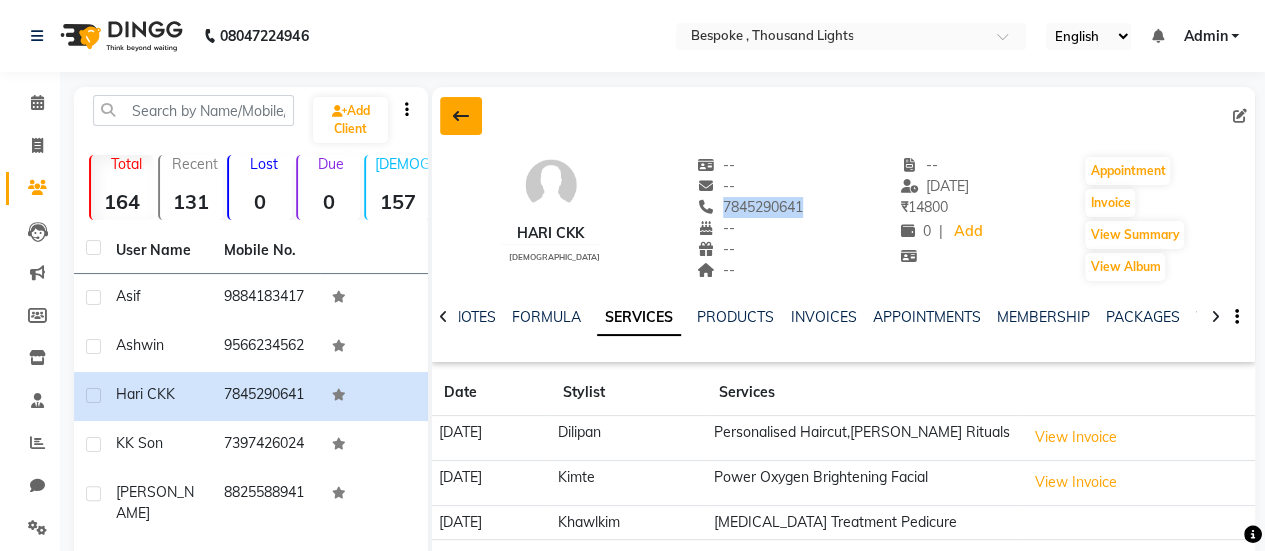 click 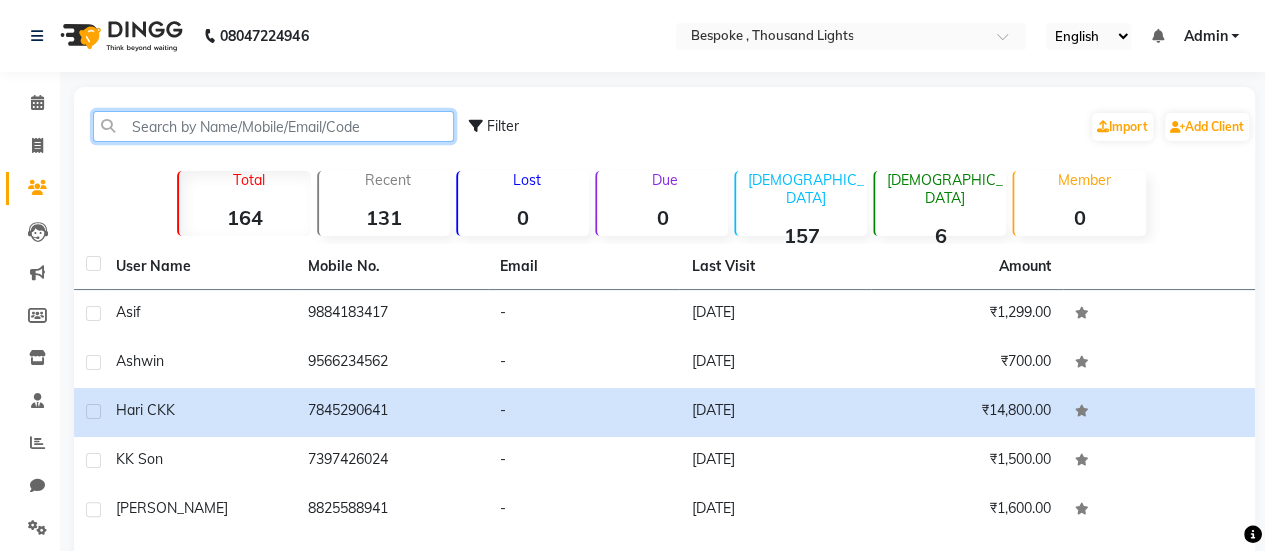 click 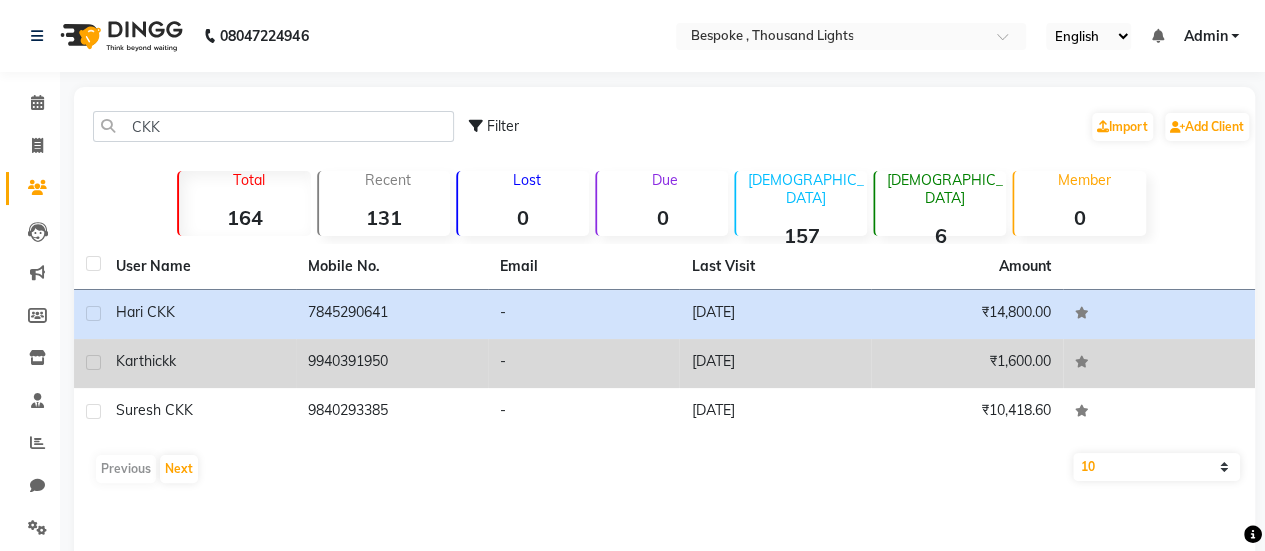 click on "9940391950" 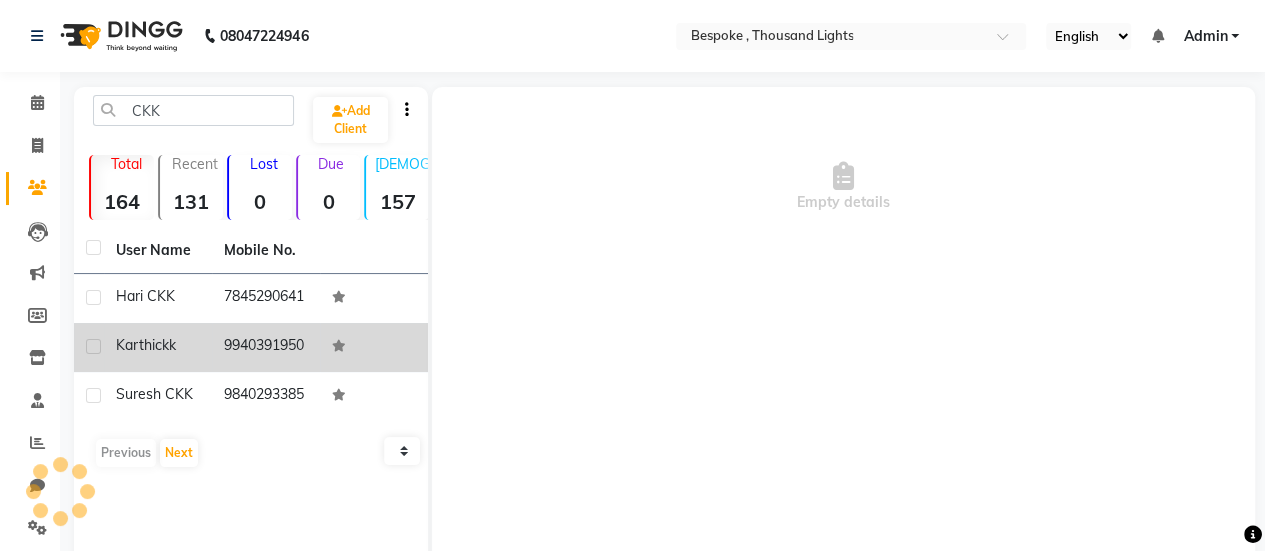 click 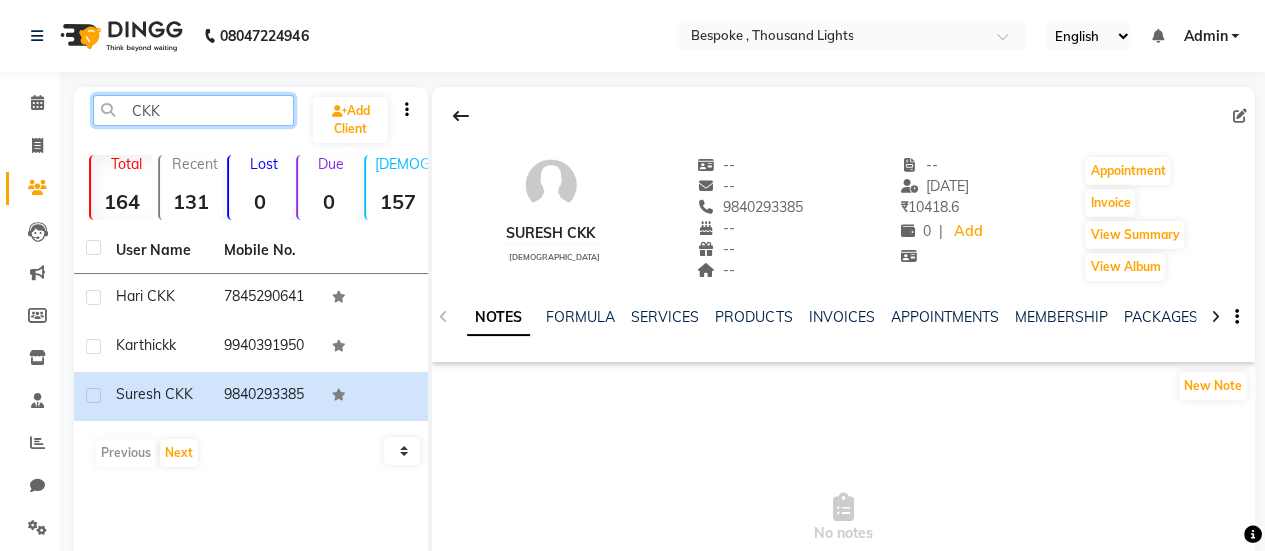 click on "CKK" 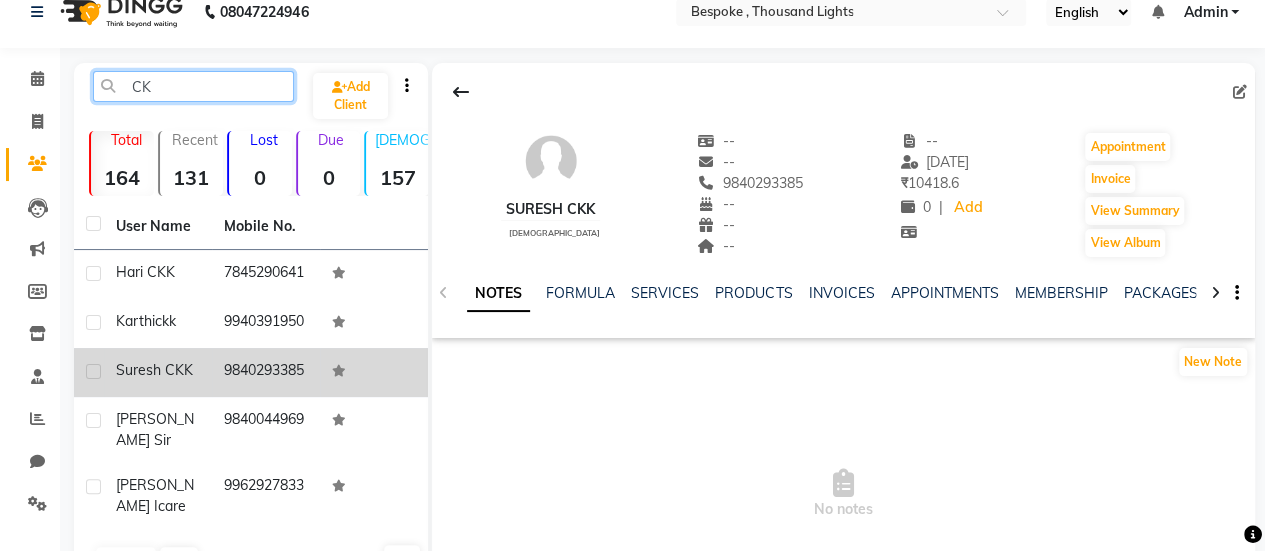 scroll, scrollTop: 22, scrollLeft: 0, axis: vertical 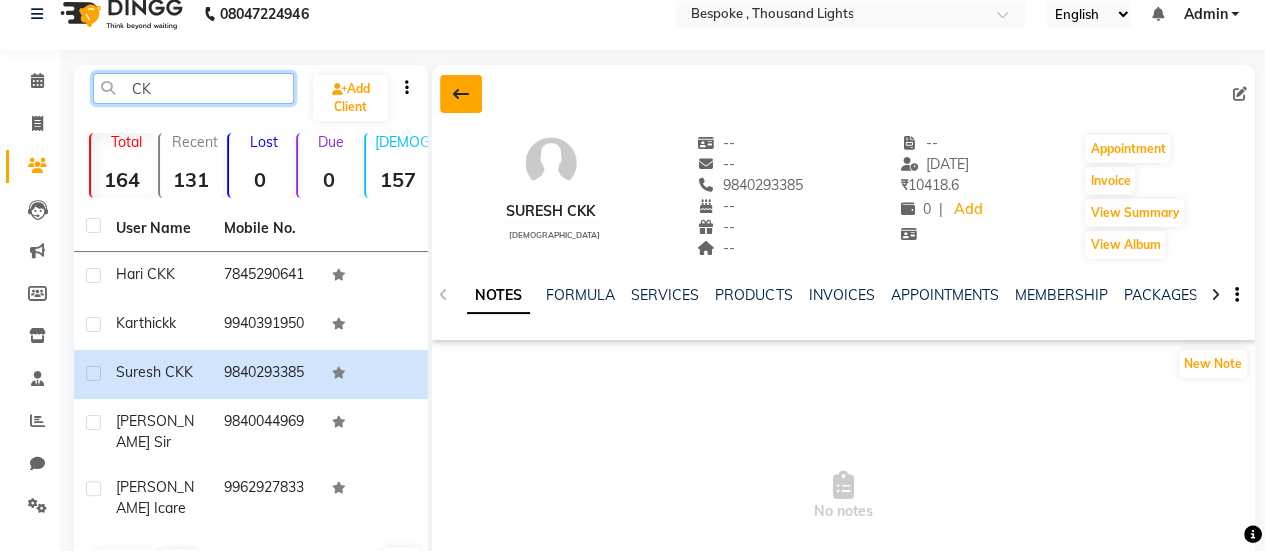 type on "CK" 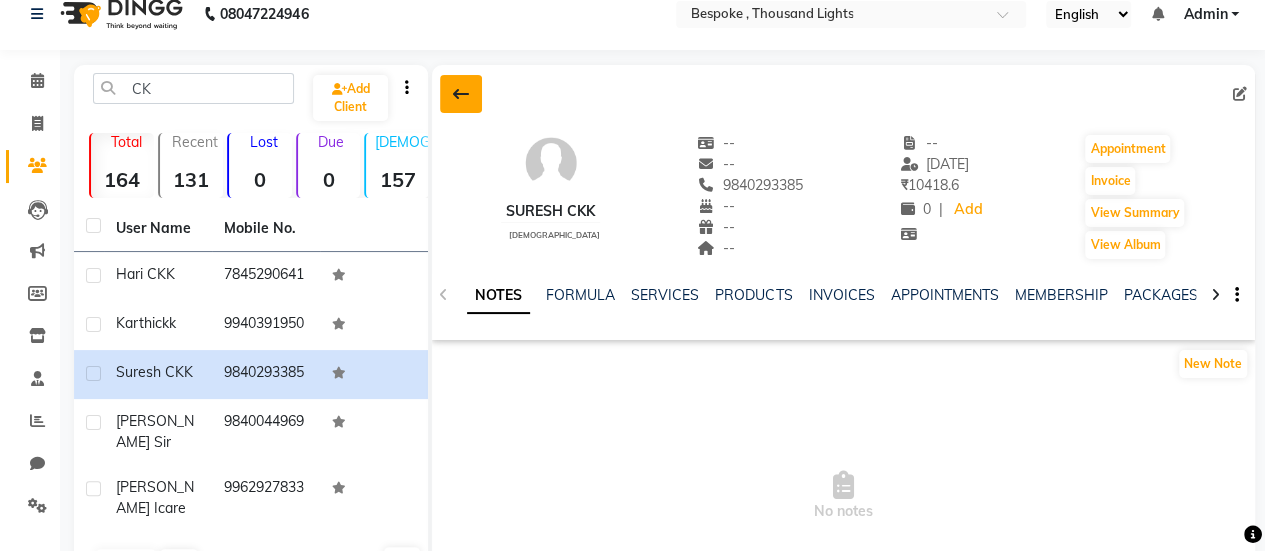 click 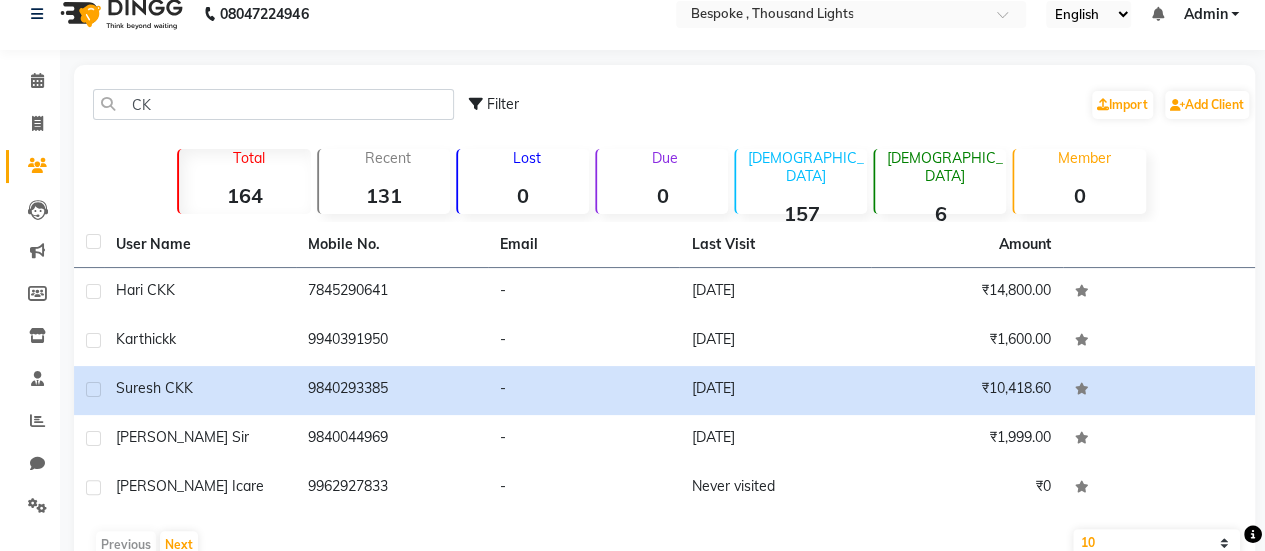 click on "[DEMOGRAPHIC_DATA]  6" 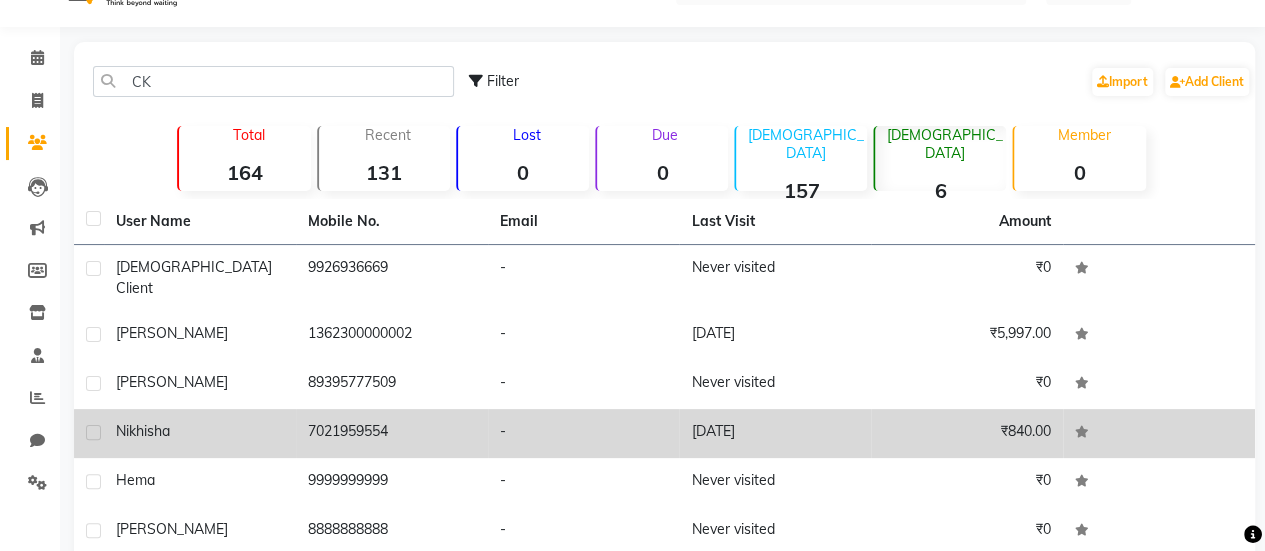 scroll, scrollTop: 23, scrollLeft: 0, axis: vertical 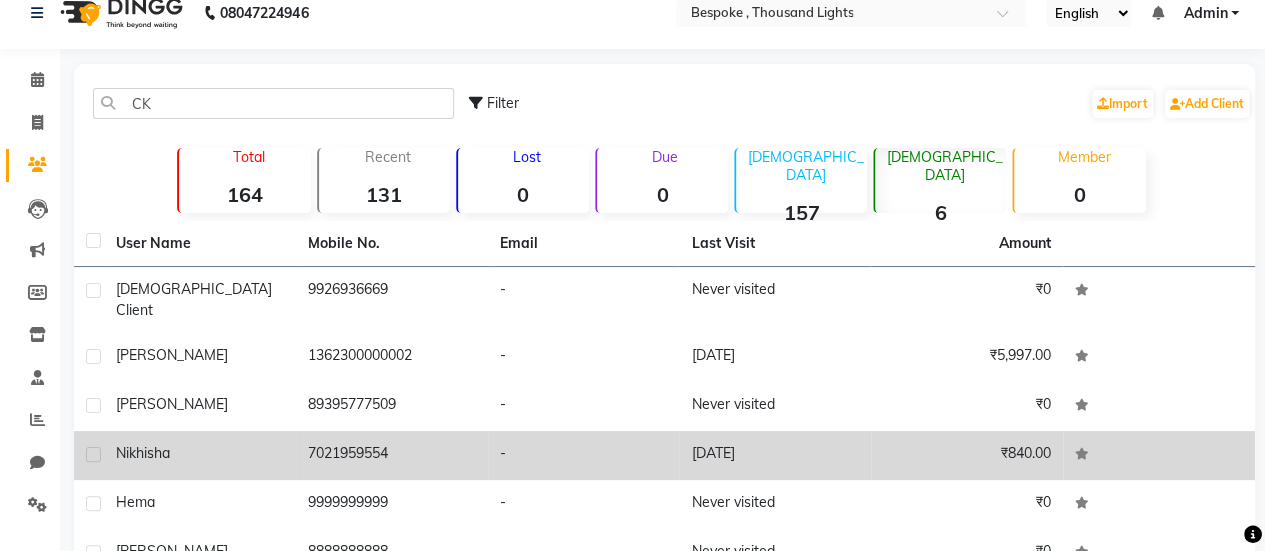 click on "[PERSON_NAME]" 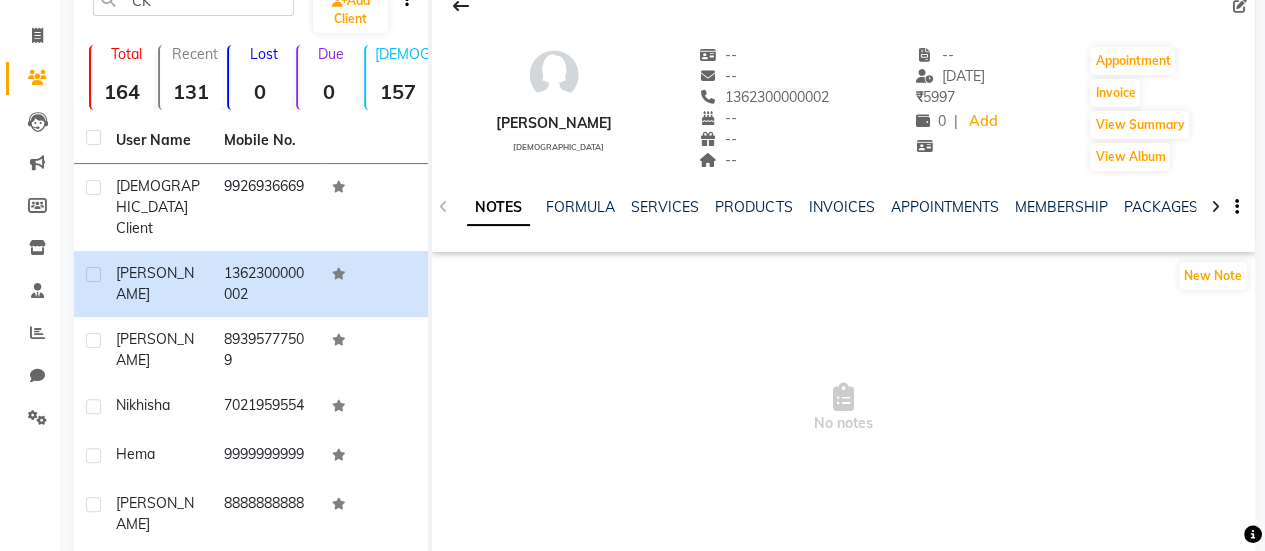 scroll, scrollTop: 115, scrollLeft: 0, axis: vertical 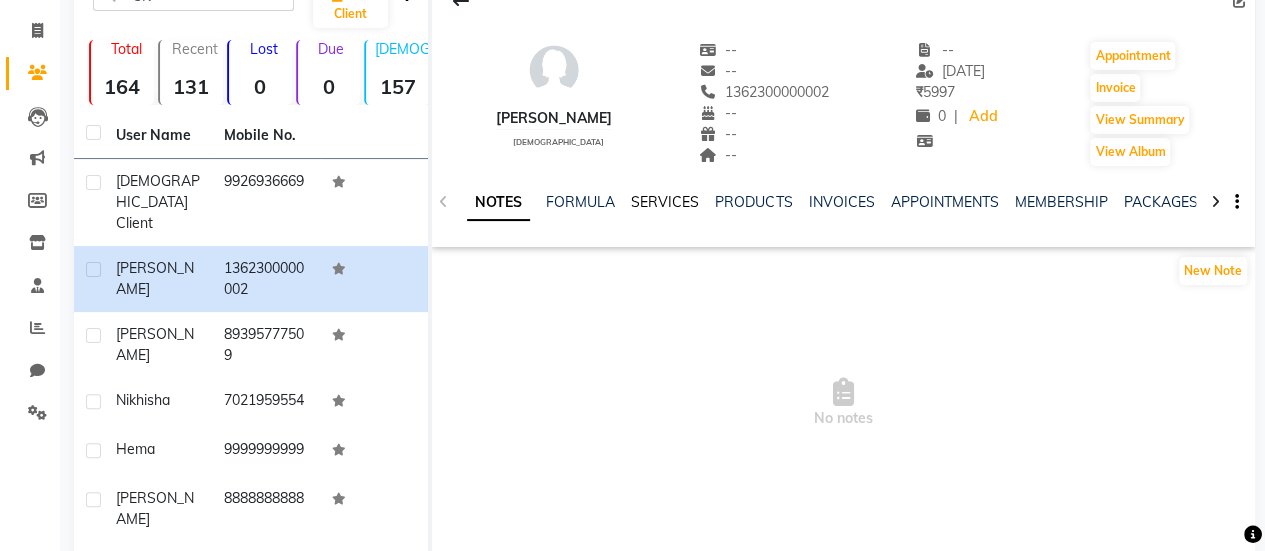 click on "SERVICES" 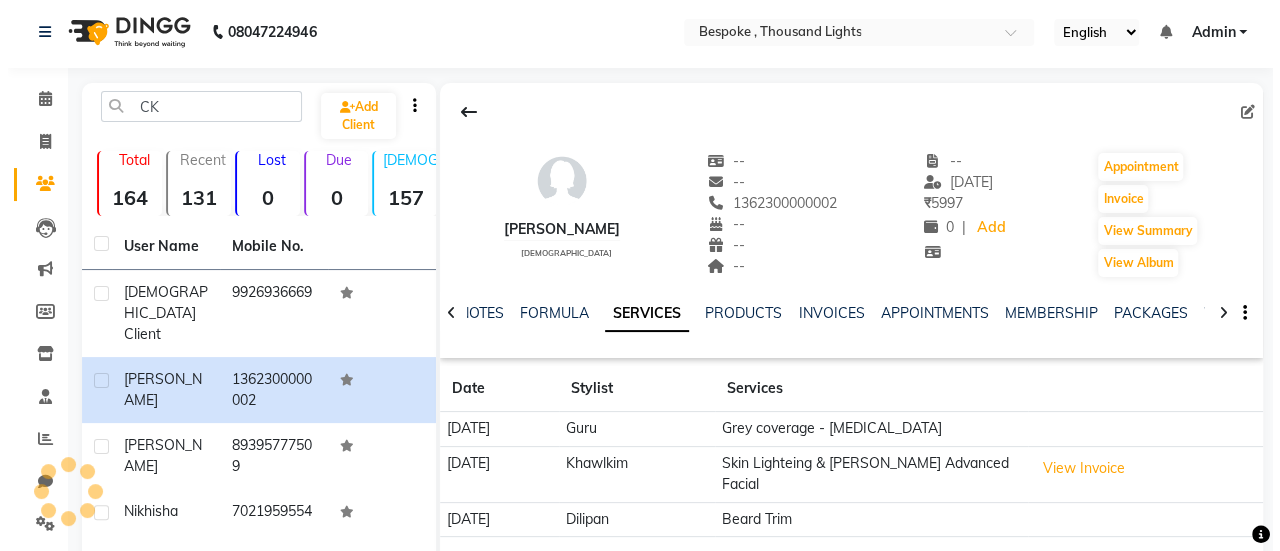 scroll, scrollTop: 0, scrollLeft: 0, axis: both 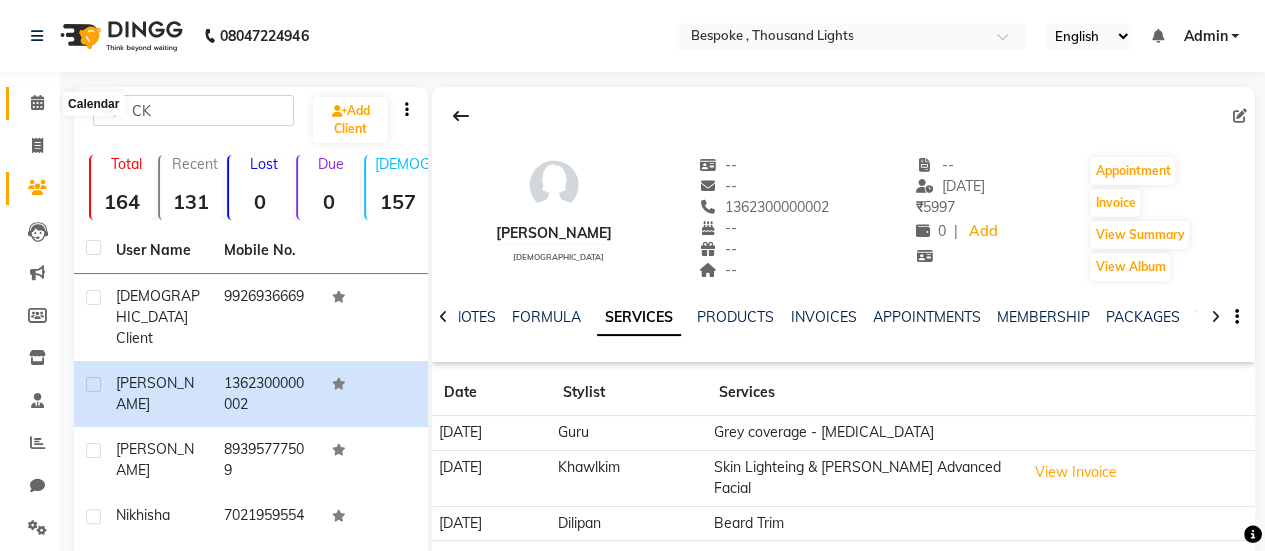 click 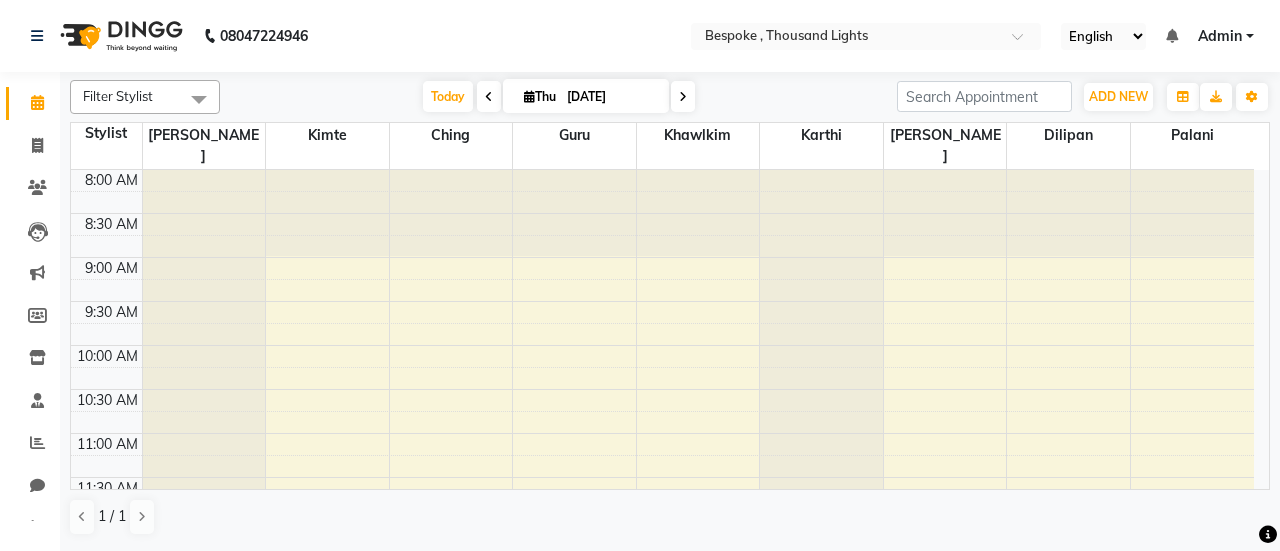 click at bounding box center [489, 96] 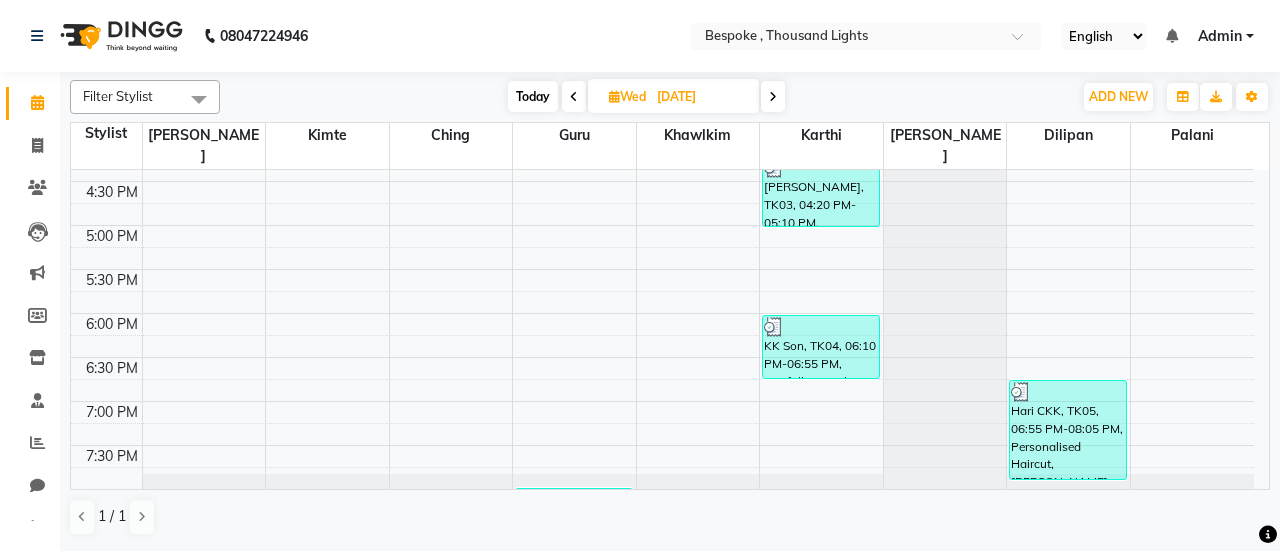 scroll, scrollTop: 784, scrollLeft: 0, axis: vertical 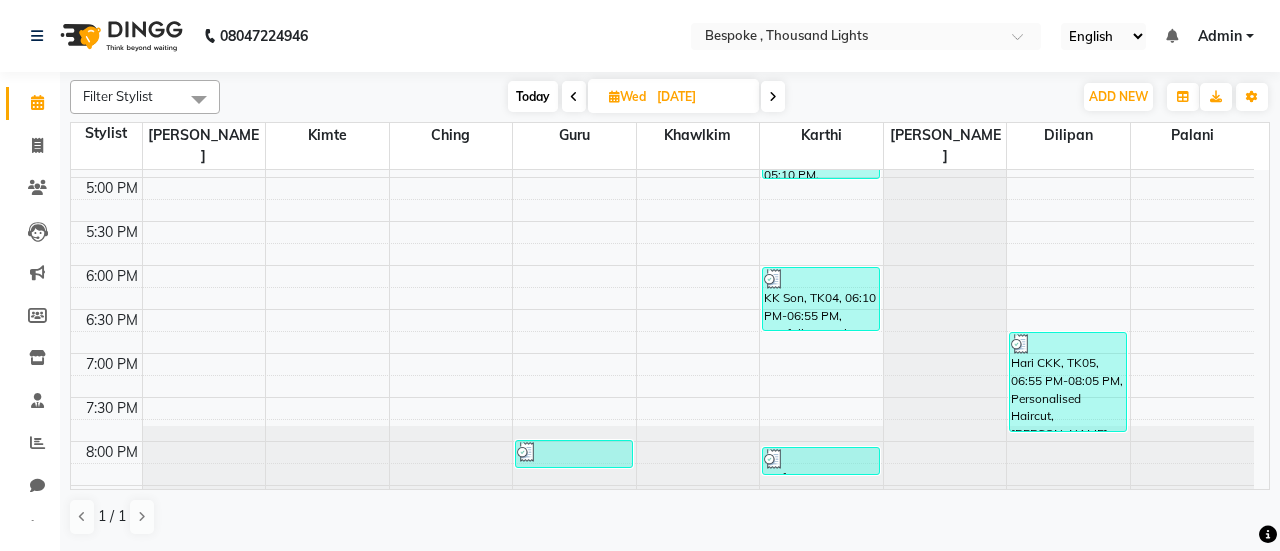 click at bounding box center [574, 96] 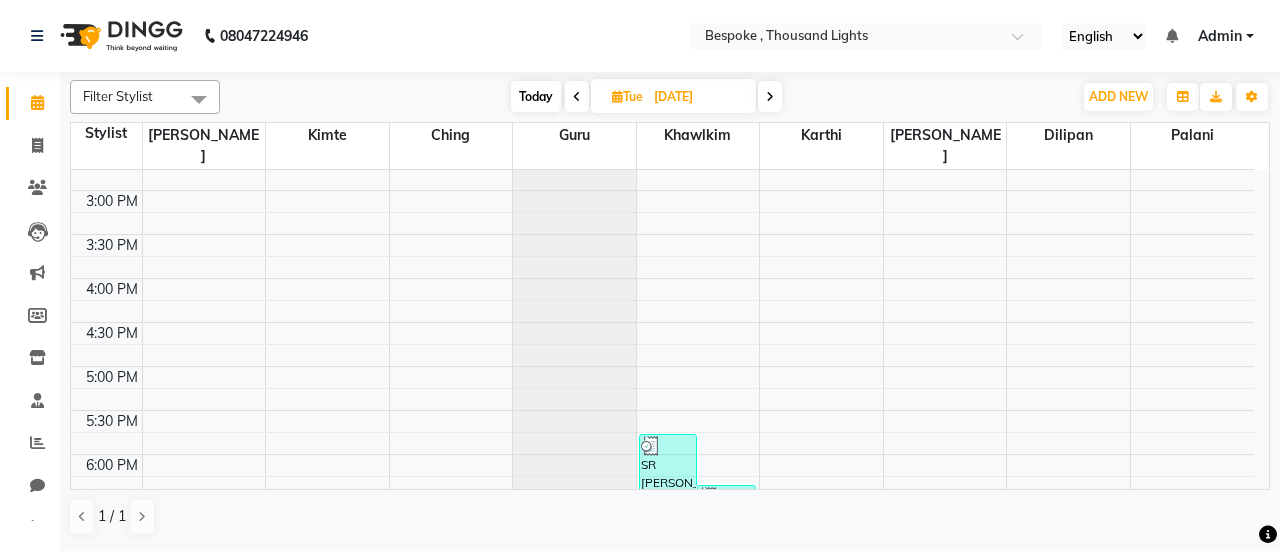 scroll, scrollTop: 784, scrollLeft: 0, axis: vertical 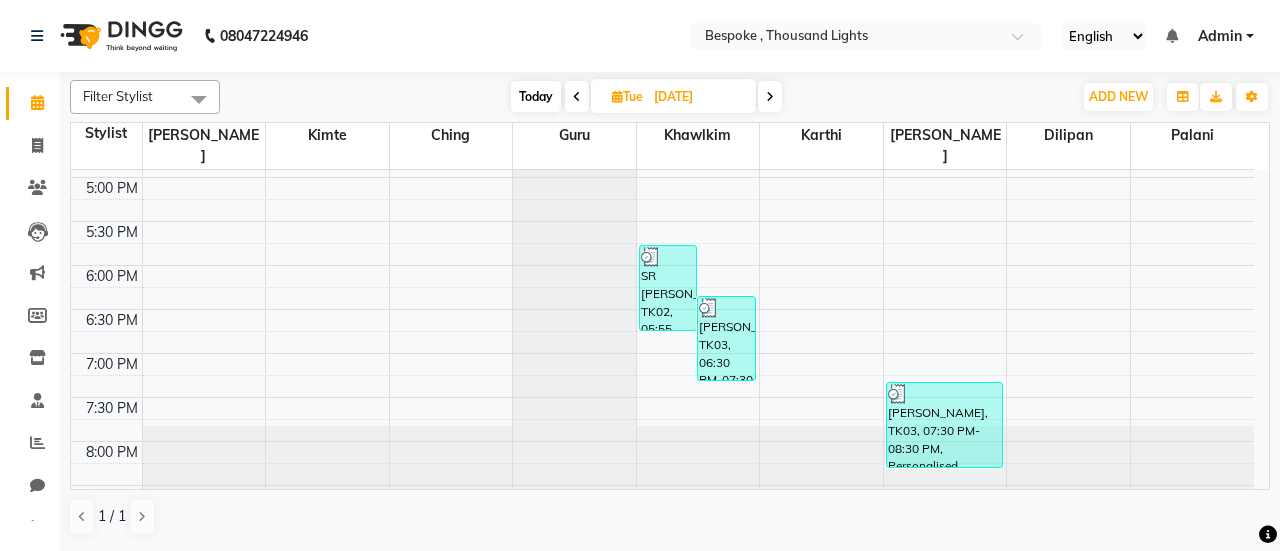 click at bounding box center (577, 96) 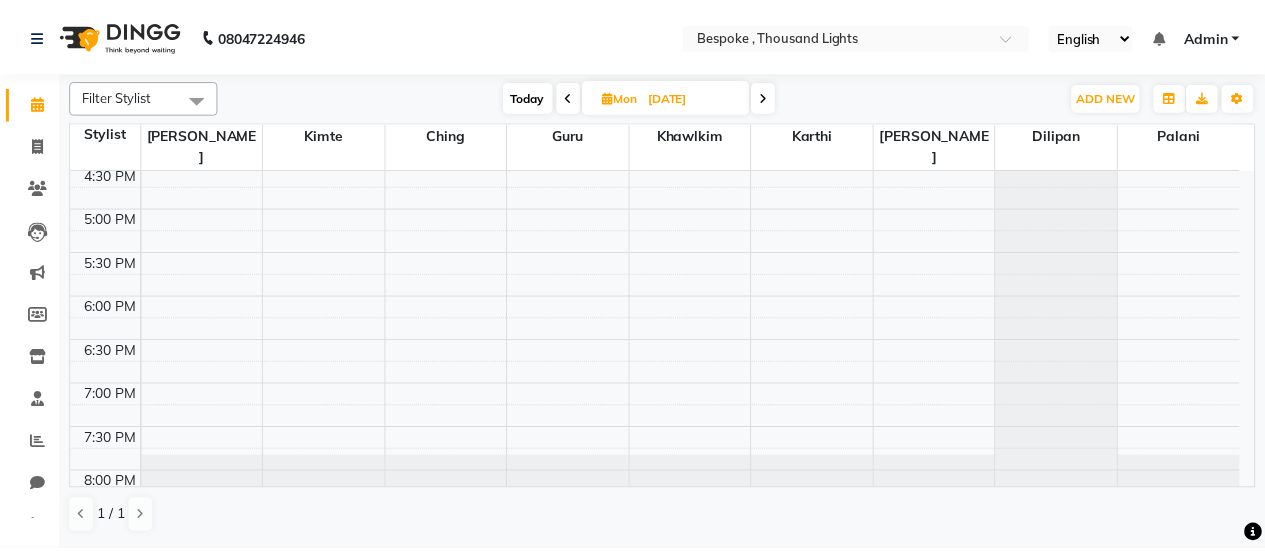 scroll, scrollTop: 784, scrollLeft: 0, axis: vertical 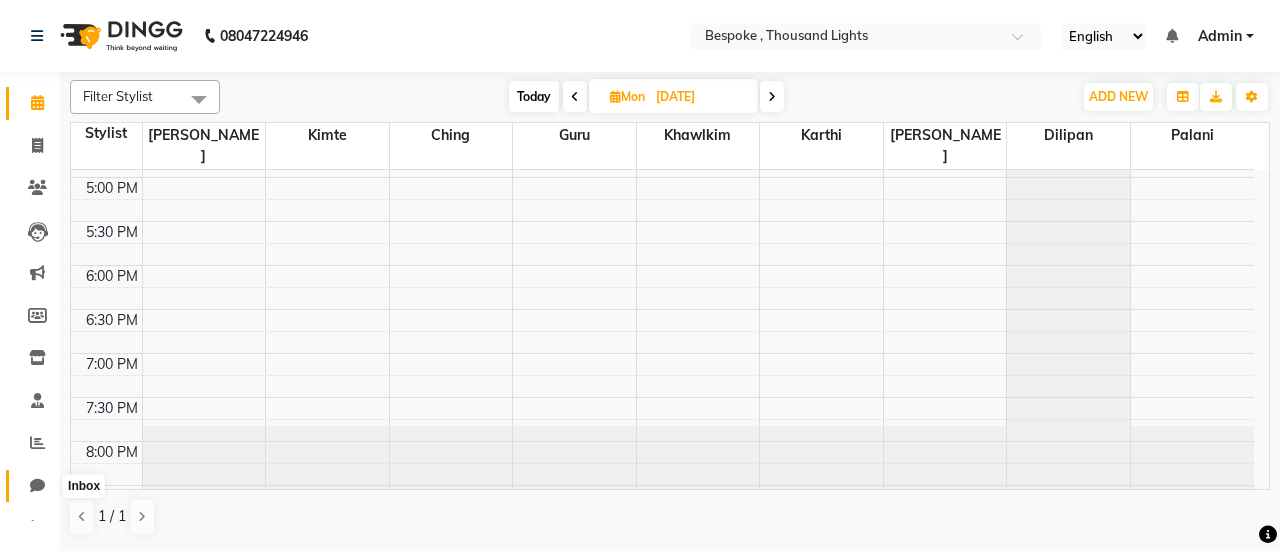 click 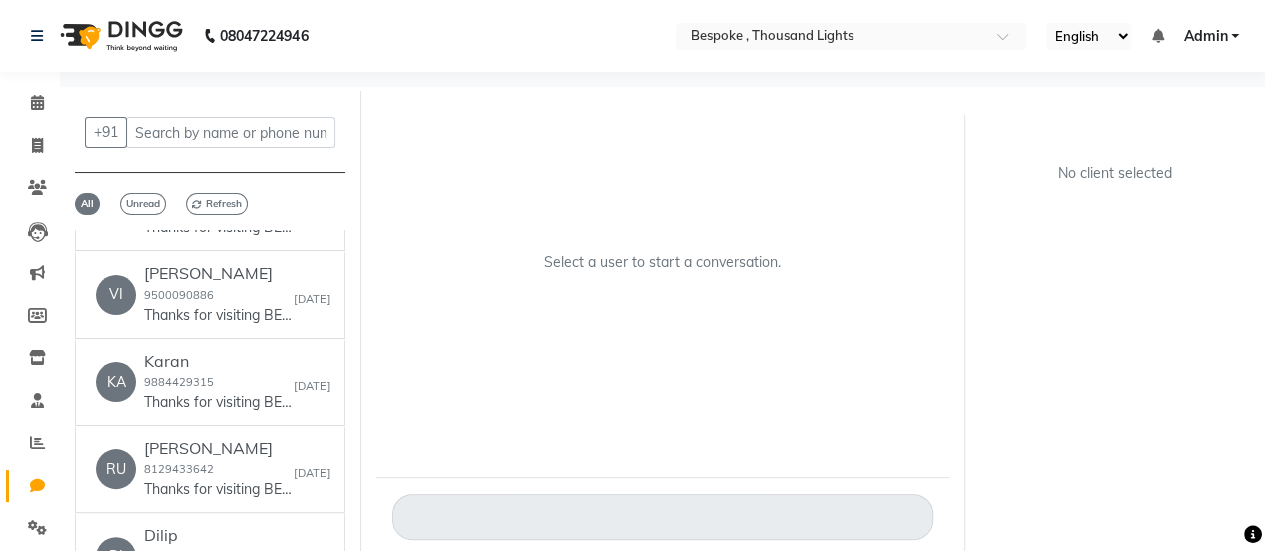 scroll, scrollTop: 1472, scrollLeft: 0, axis: vertical 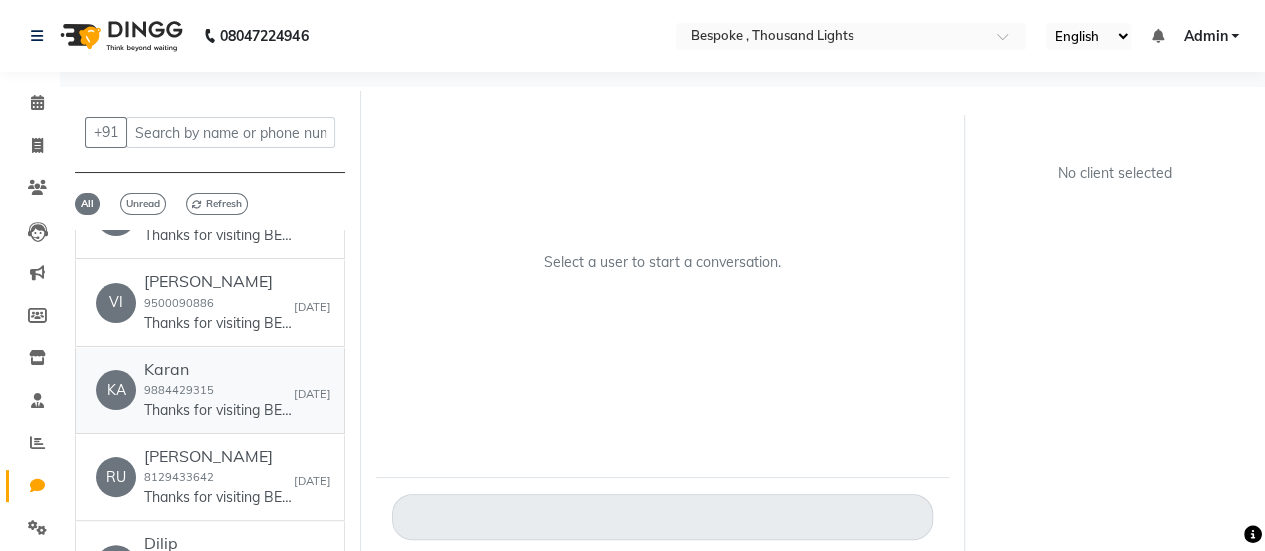 click on "Karan  9884429315  Thanks for visiting BESPOKE . For future booking Call on 8925962287. Please review [DOMAIN_NAME][URL] - DINGG" 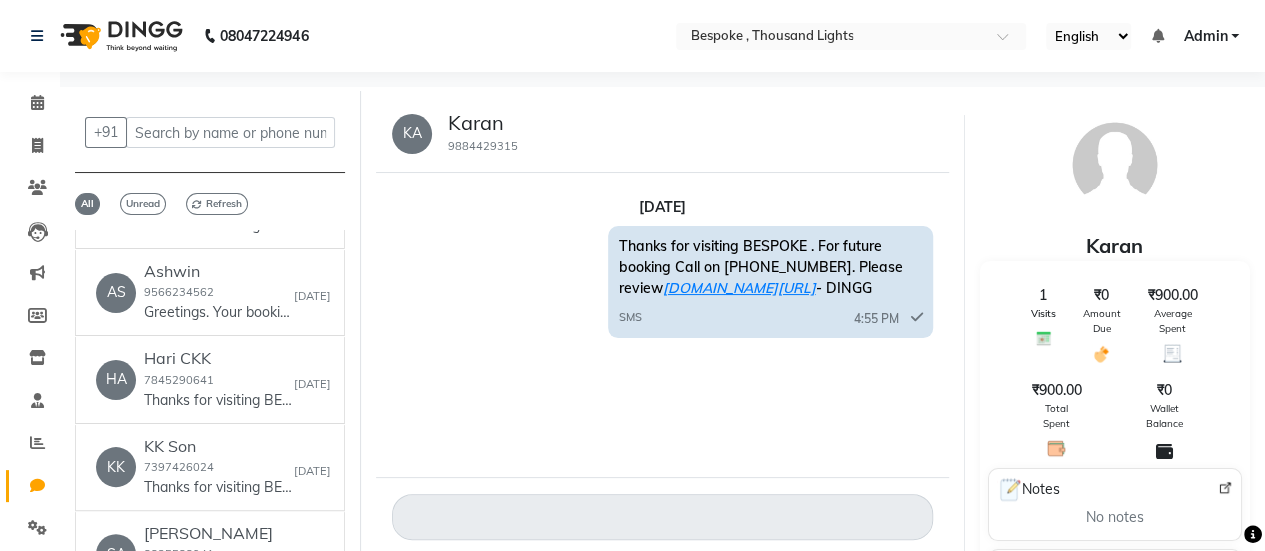 scroll, scrollTop: 0, scrollLeft: 0, axis: both 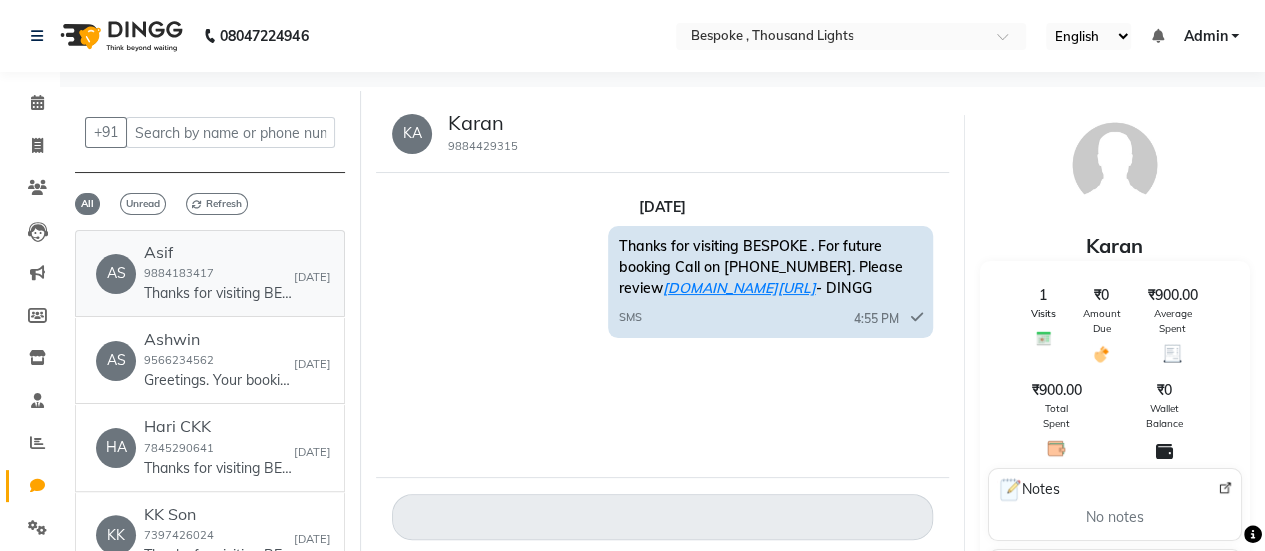 click on "Thanks for visiting BESPOKE . For future booking Call on 8925962287. Please review [DOMAIN_NAME][URL] - DINGG" 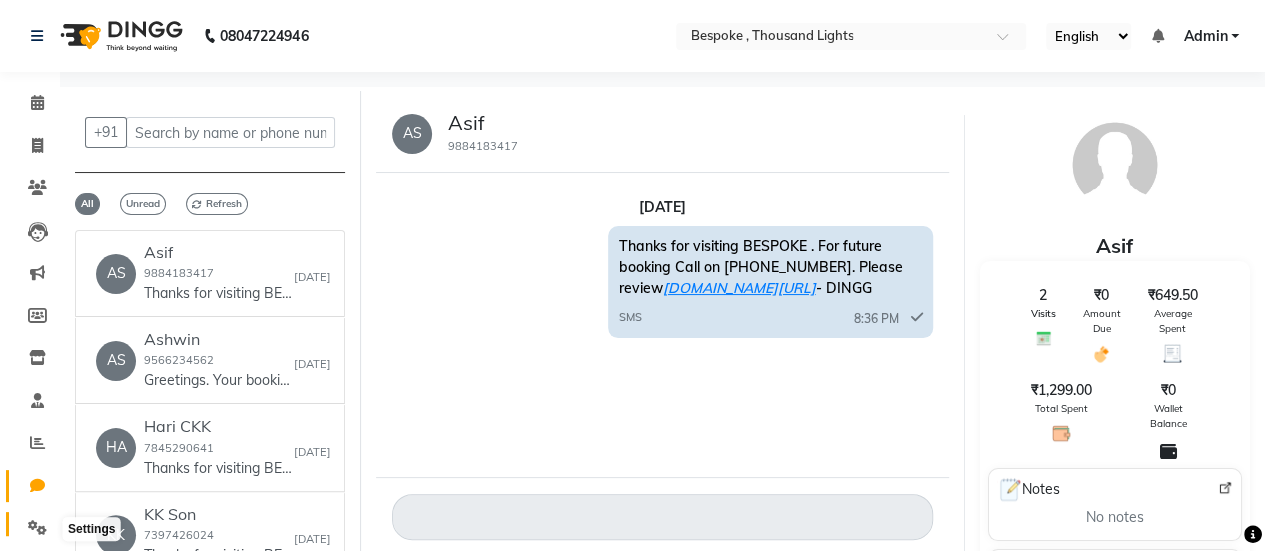click at bounding box center [0, 0] 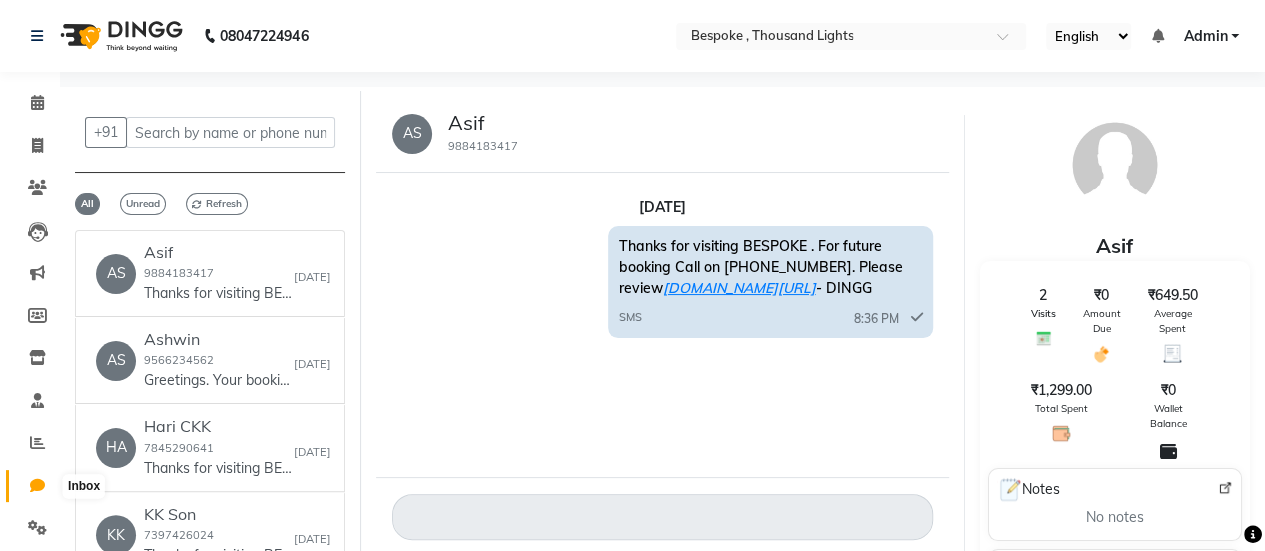 scroll, scrollTop: 33, scrollLeft: 0, axis: vertical 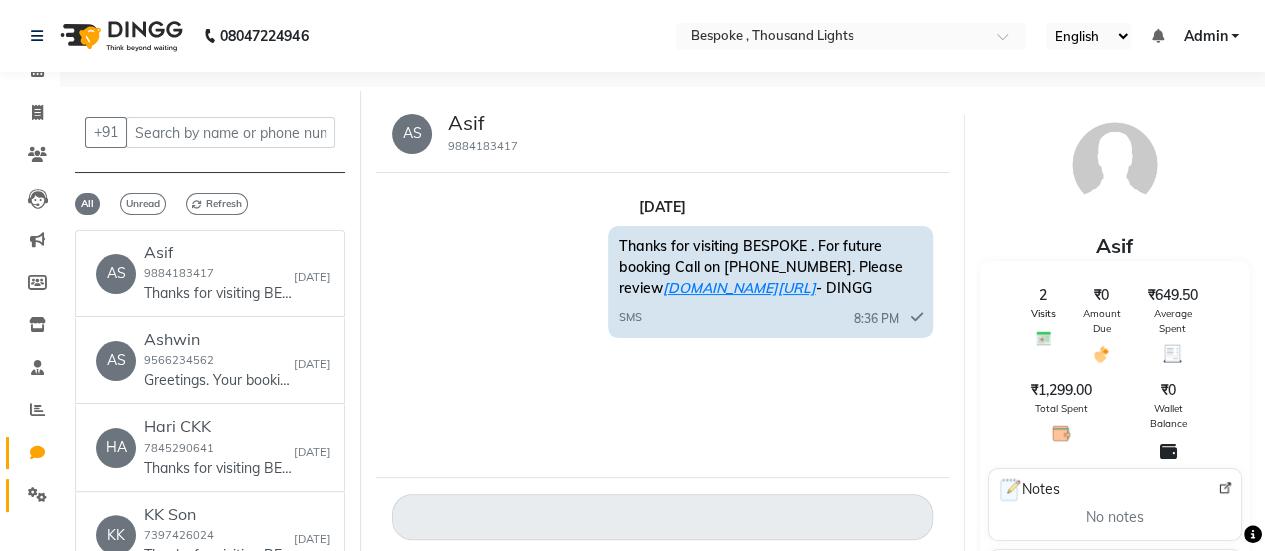 click on "Settings" 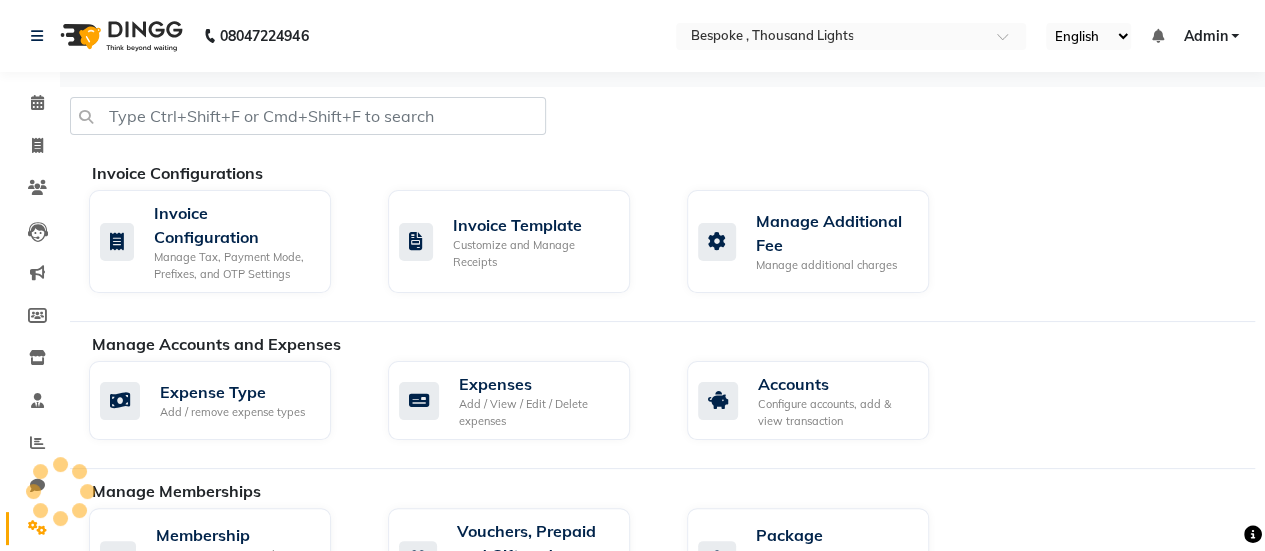 scroll, scrollTop: 0, scrollLeft: 0, axis: both 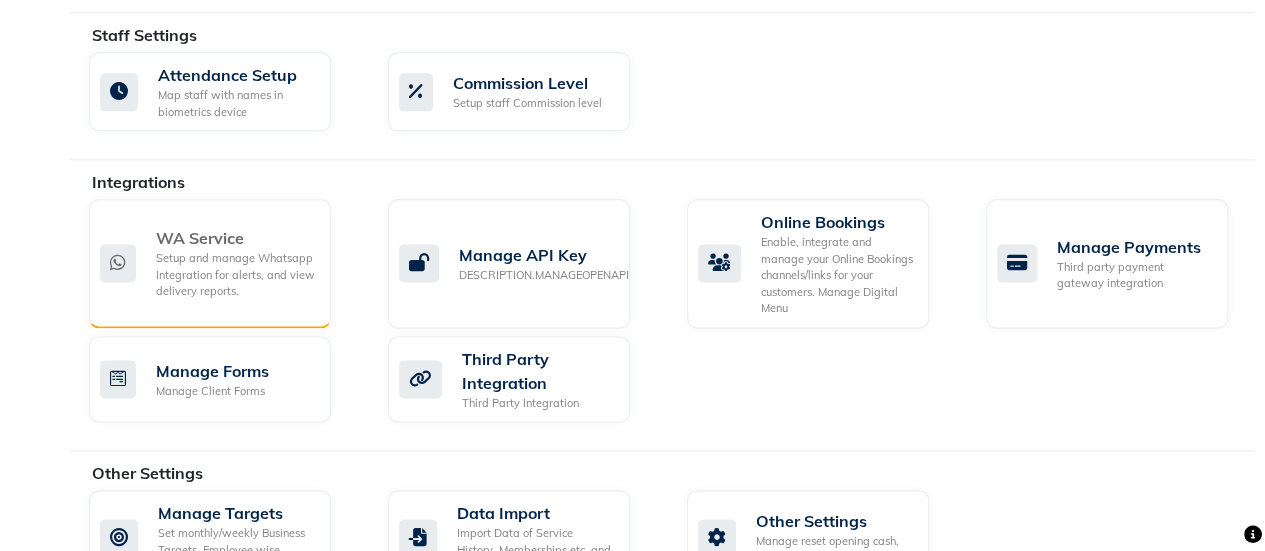 click on "Setup and manage Whatsapp Integration for alerts, and view delivery reports." 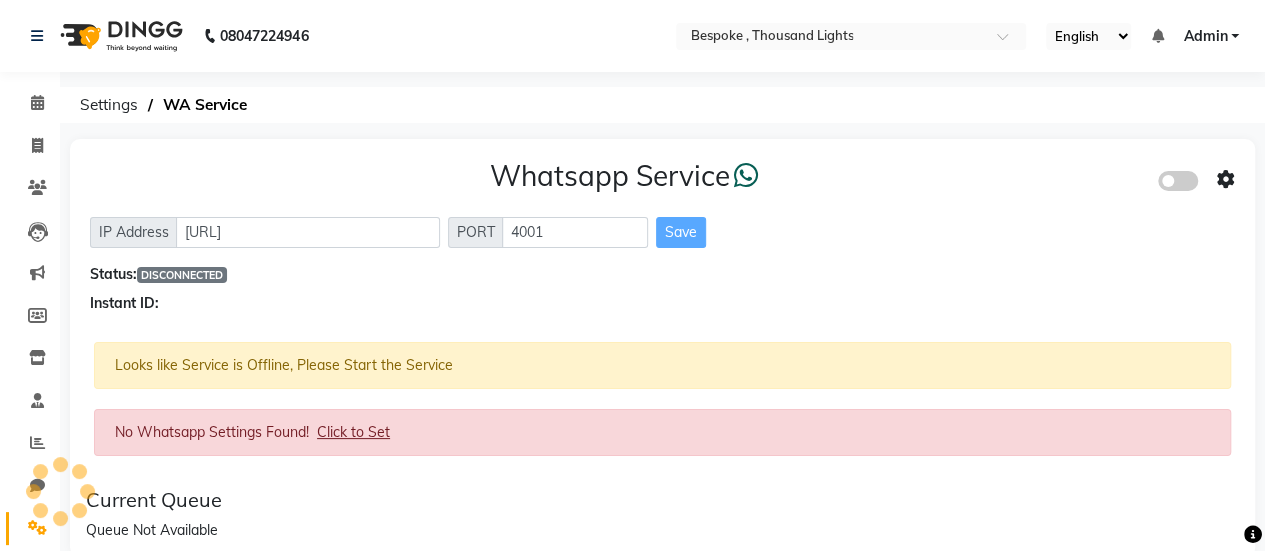 scroll, scrollTop: 34, scrollLeft: 0, axis: vertical 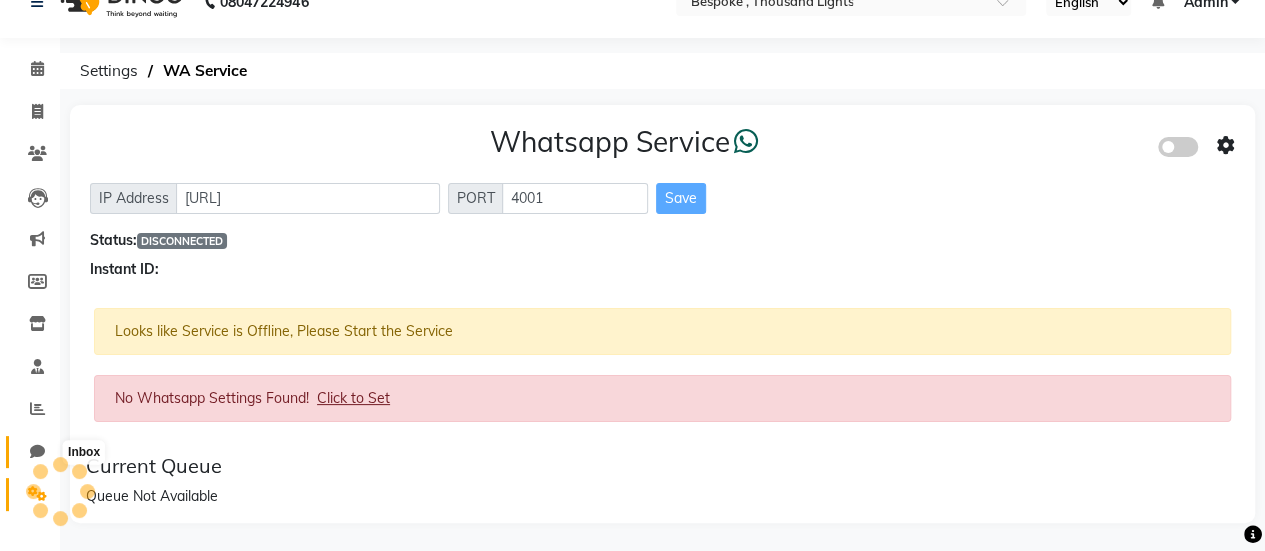 click 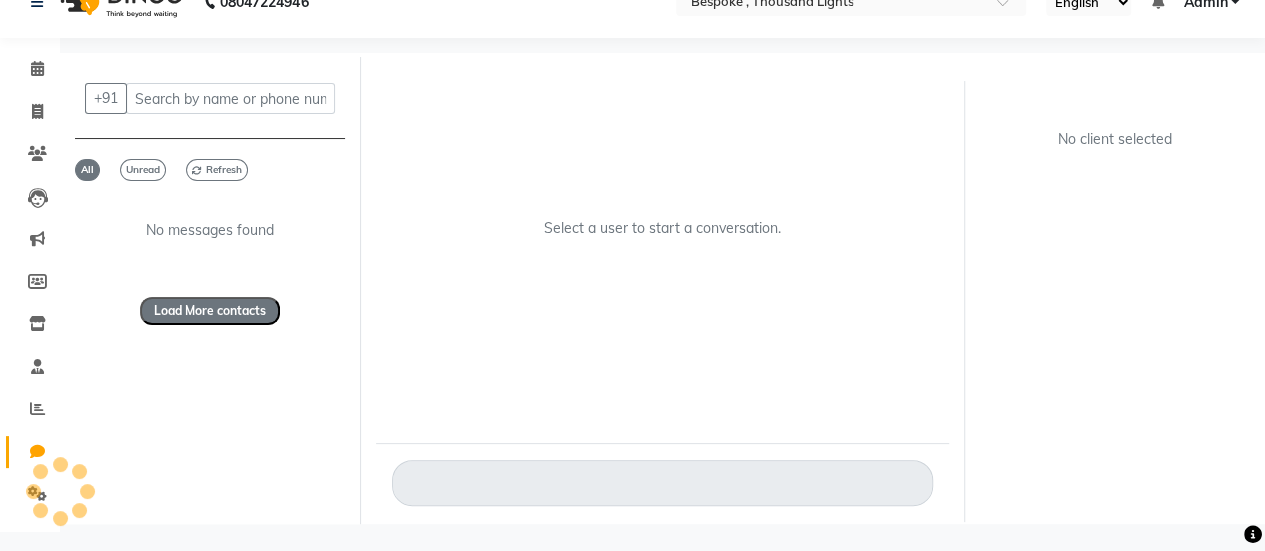 scroll, scrollTop: 15, scrollLeft: 0, axis: vertical 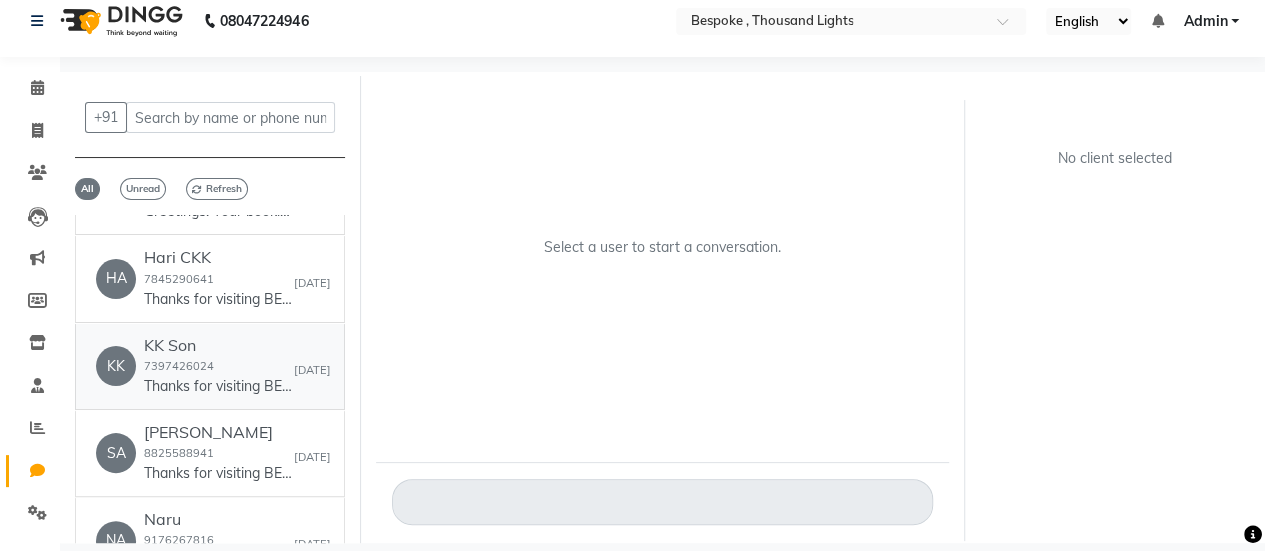 click on "KK Son" 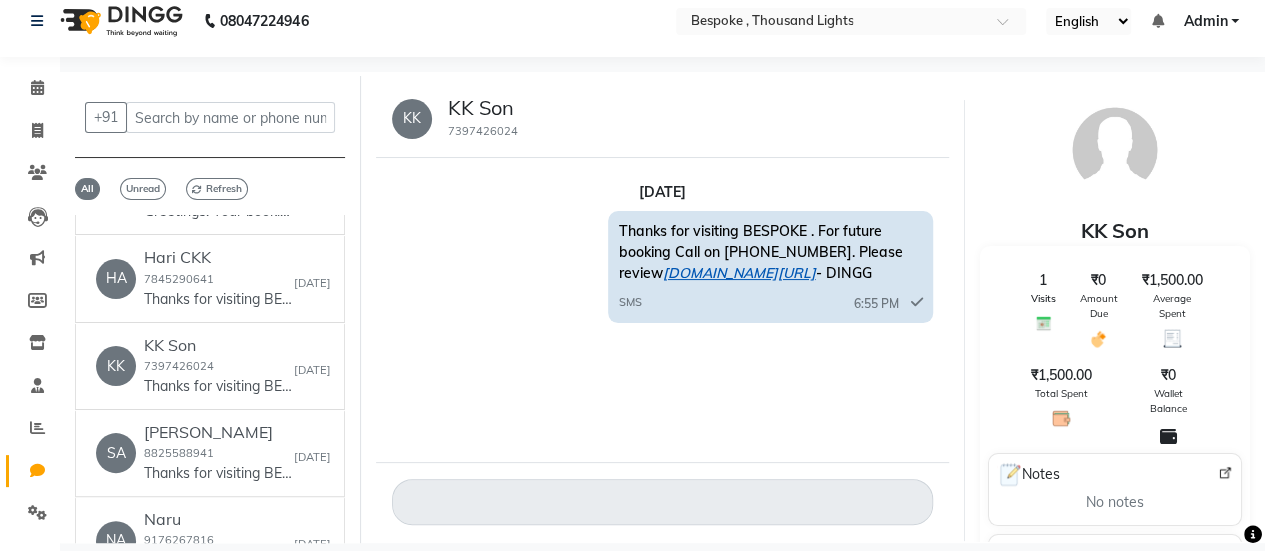 click on "[DOMAIN_NAME][URL]" 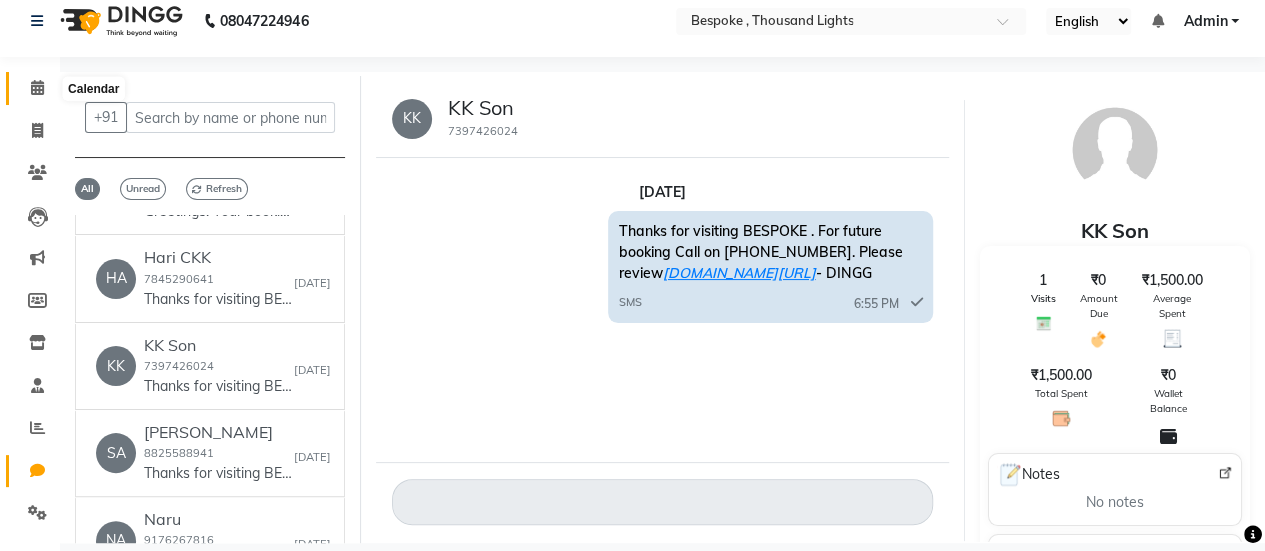 click 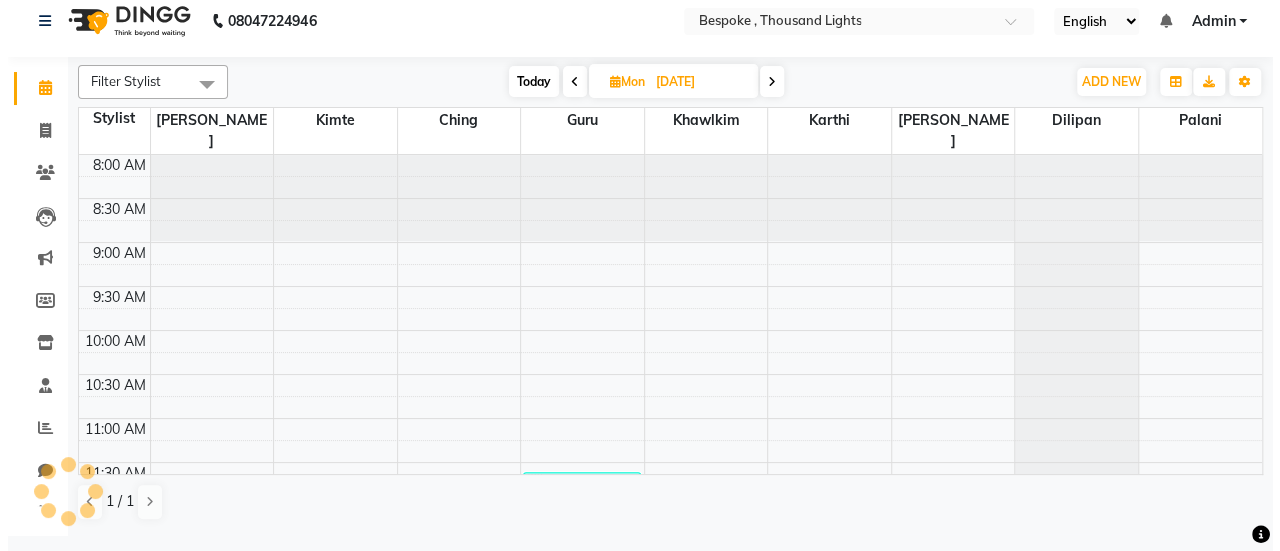 scroll, scrollTop: 0, scrollLeft: 0, axis: both 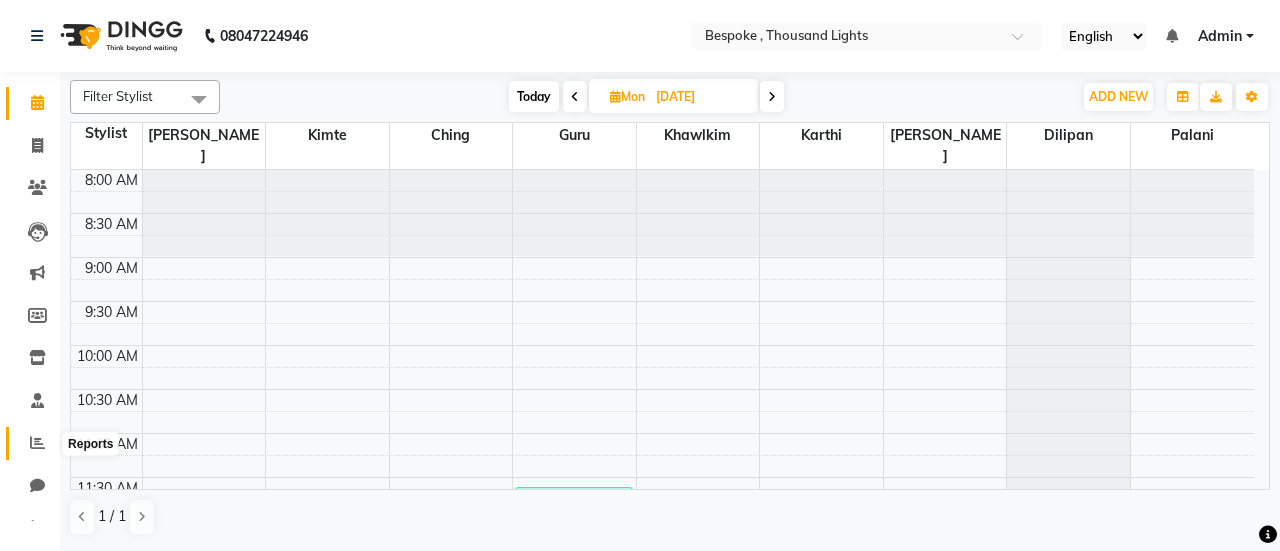 click 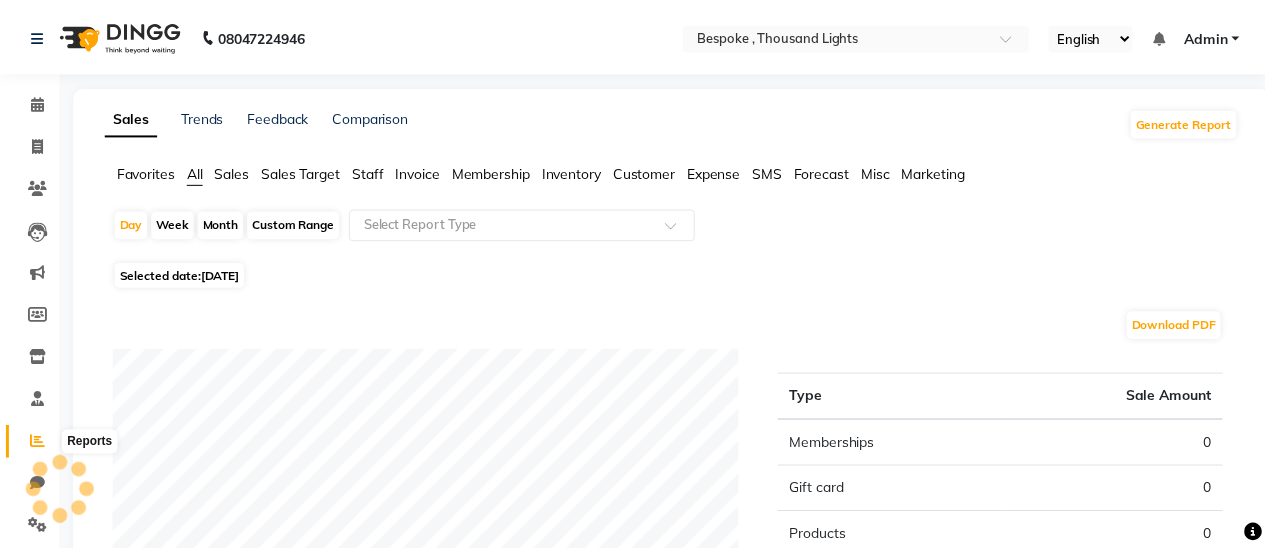 scroll, scrollTop: 0, scrollLeft: 0, axis: both 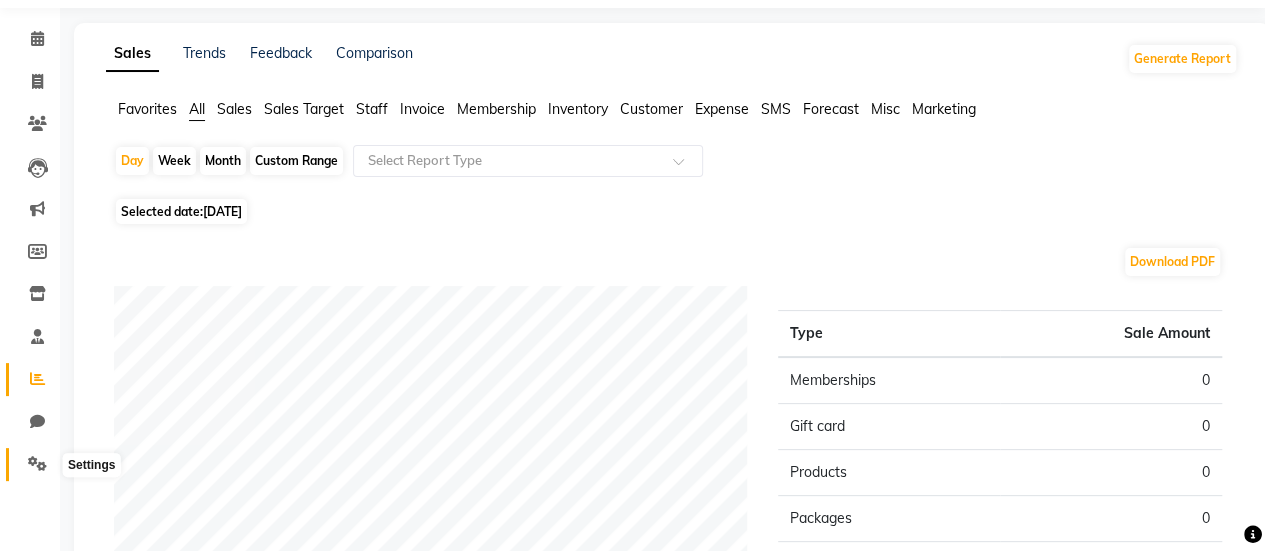 click 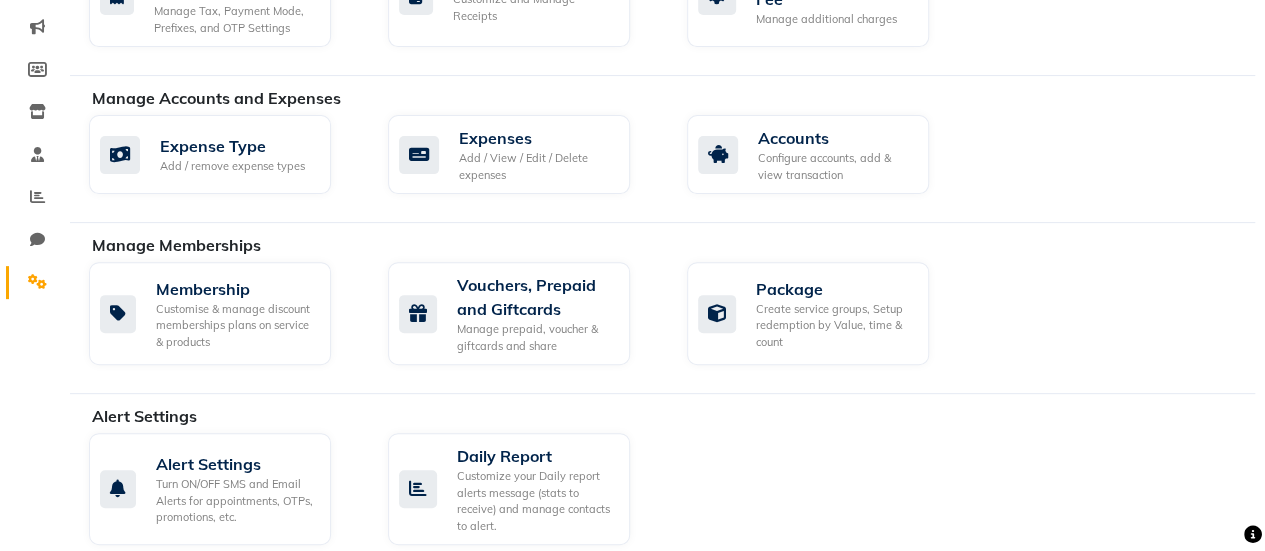 scroll, scrollTop: 454, scrollLeft: 0, axis: vertical 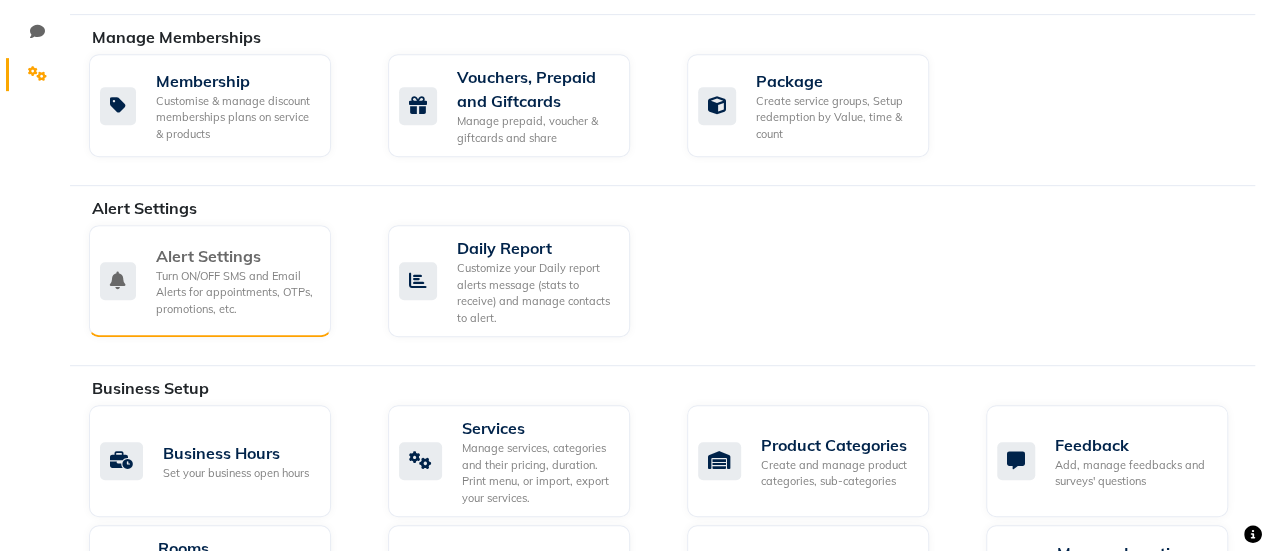 click on "Turn ON/OFF SMS and Email Alerts for appointments, OTPs, promotions, etc." 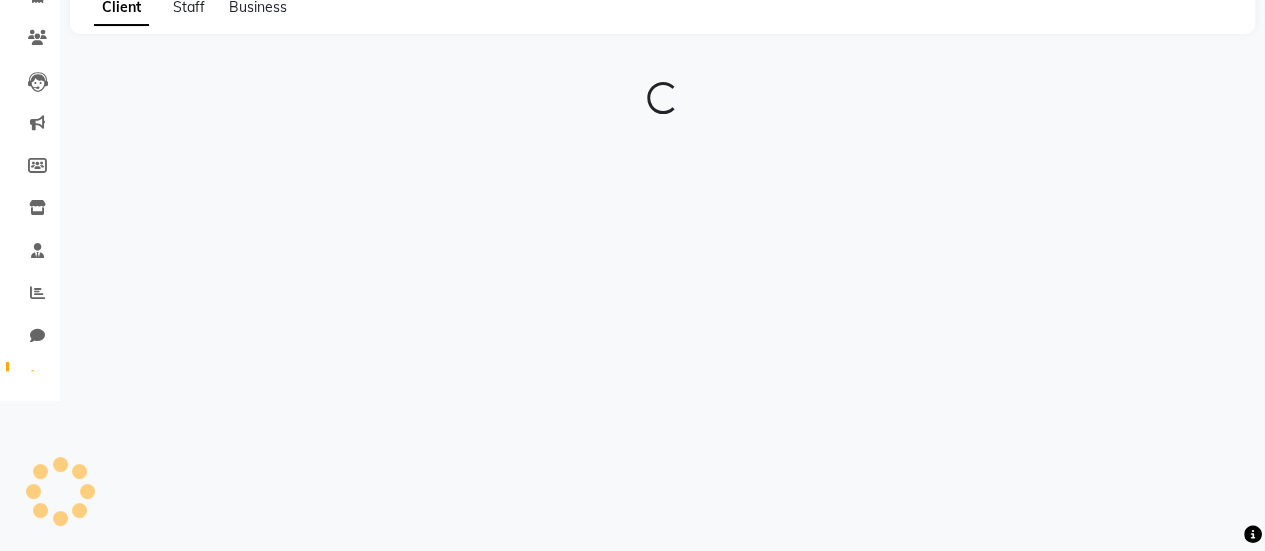 scroll, scrollTop: 0, scrollLeft: 0, axis: both 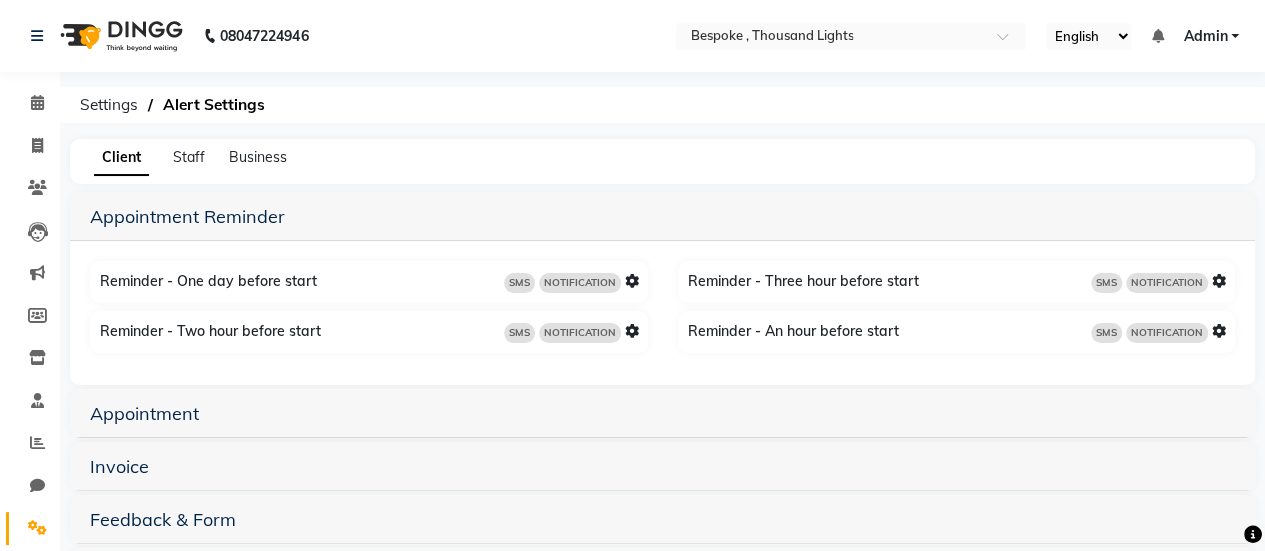 click on "Appointment" at bounding box center [662, 413] 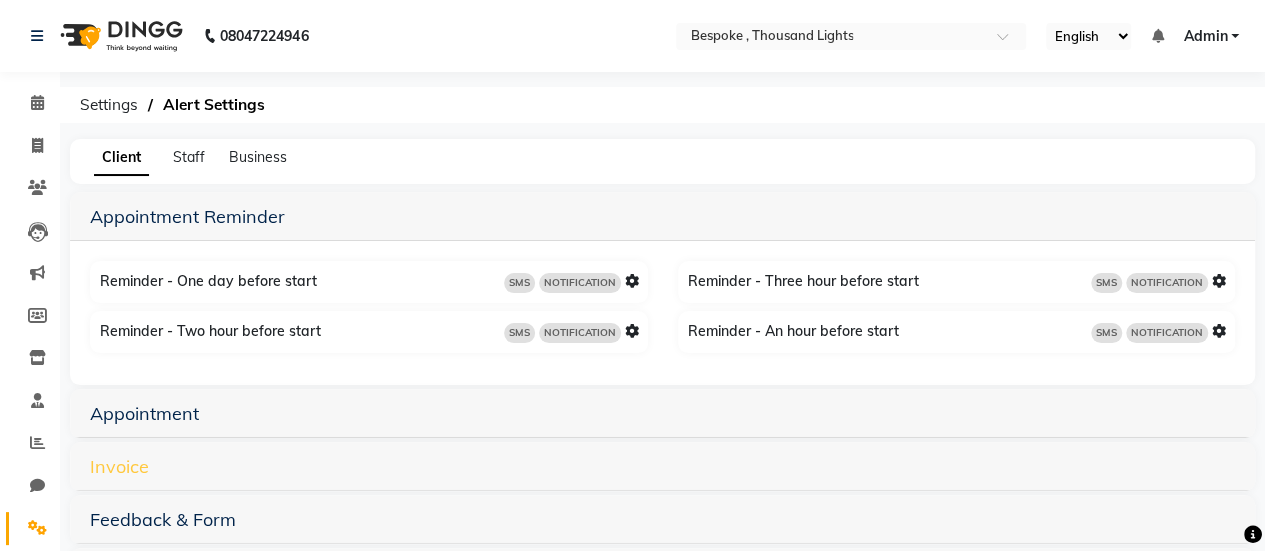 click on "Invoice" at bounding box center [119, 466] 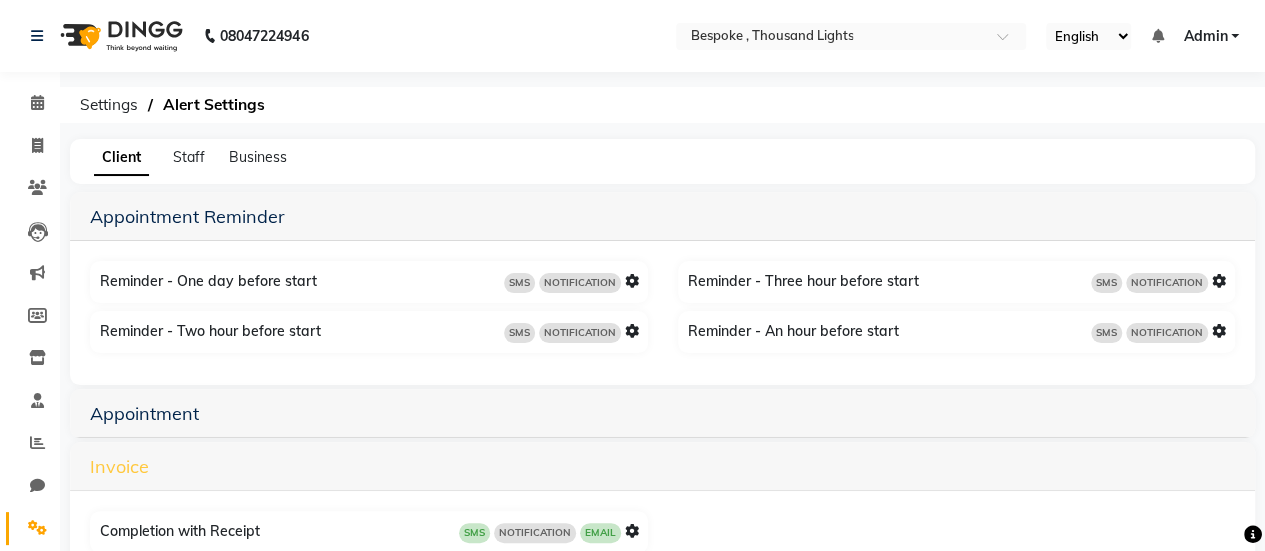 scroll, scrollTop: 224, scrollLeft: 0, axis: vertical 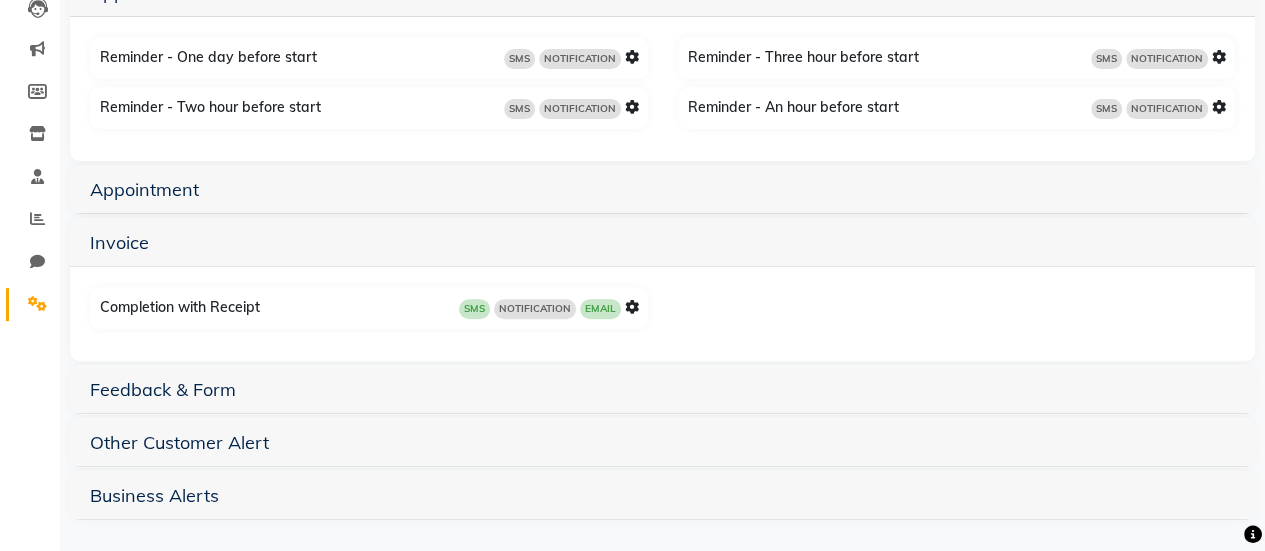 click at bounding box center [632, 307] 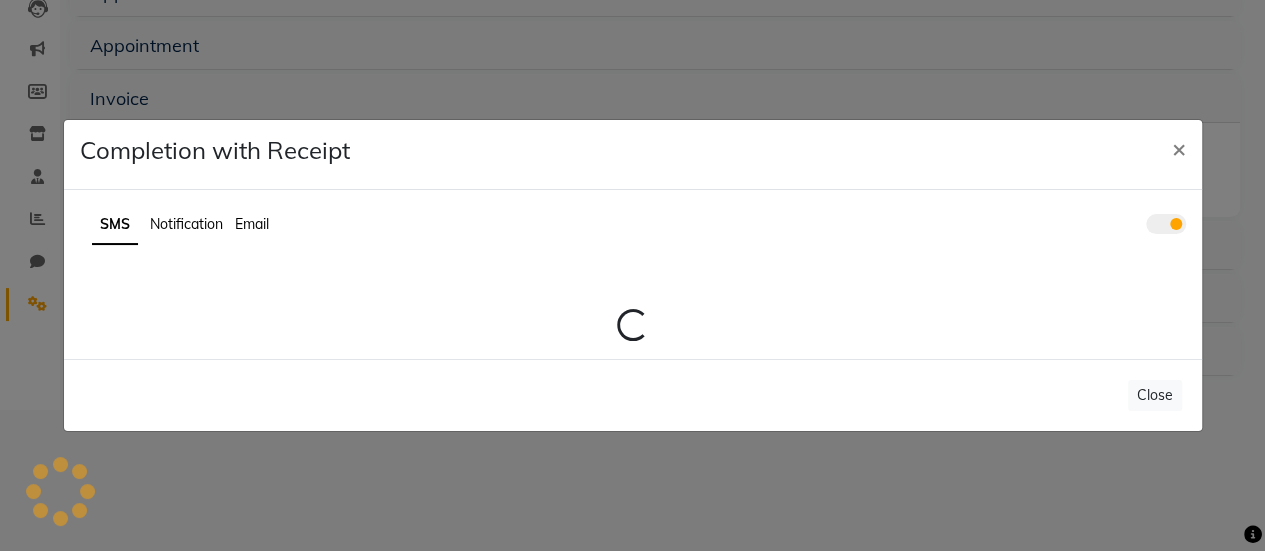 scroll, scrollTop: 80, scrollLeft: 0, axis: vertical 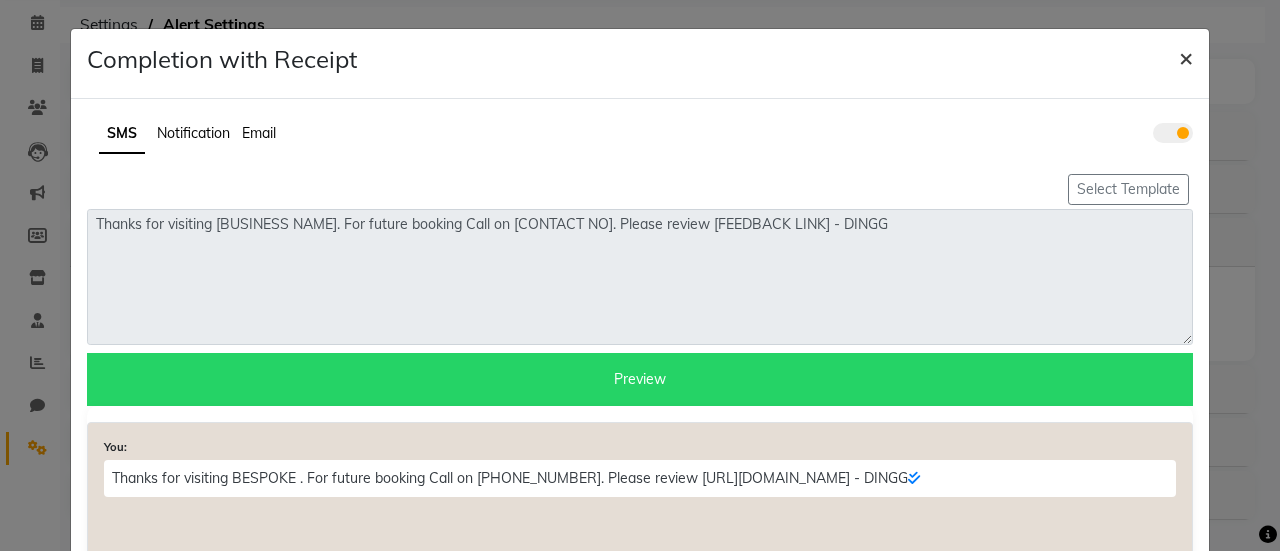 click on "×" 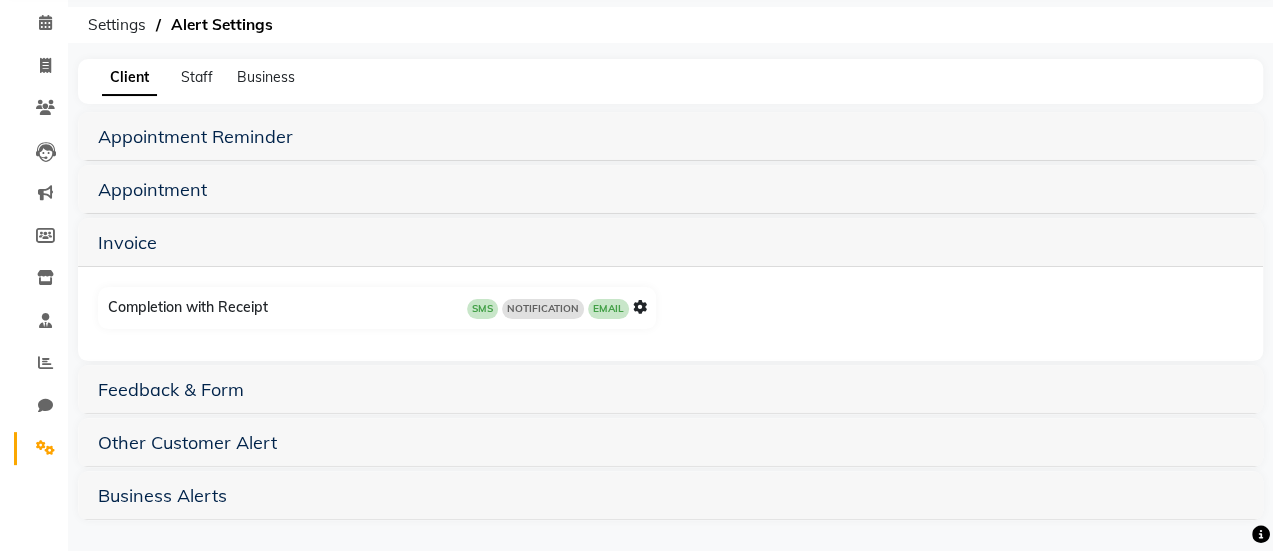 scroll, scrollTop: 0, scrollLeft: 0, axis: both 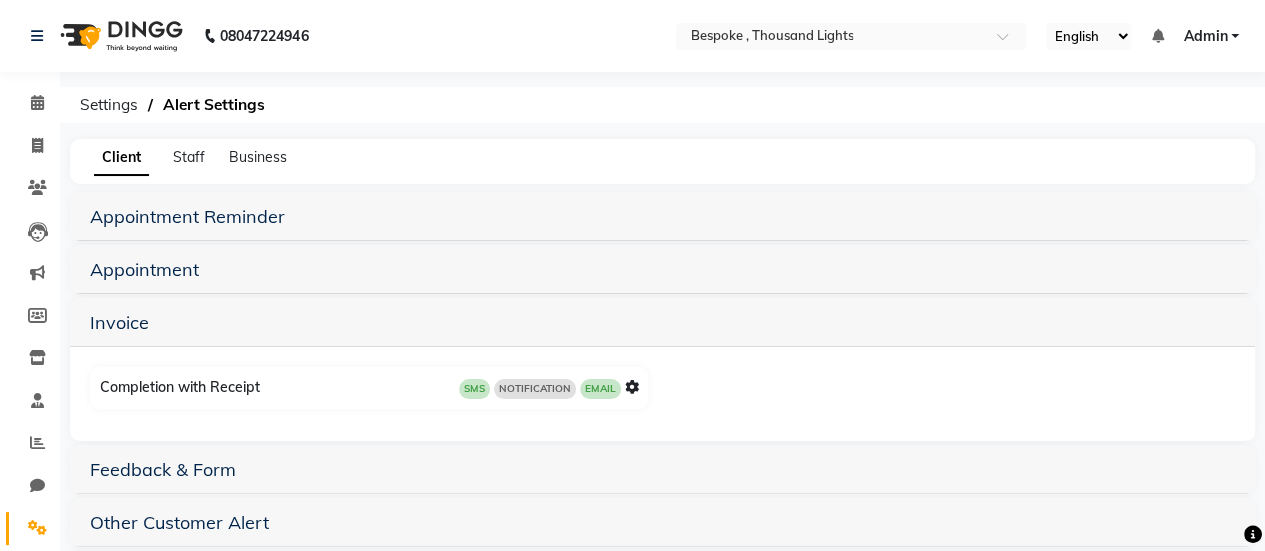 click on "Admin" at bounding box center [1205, 36] 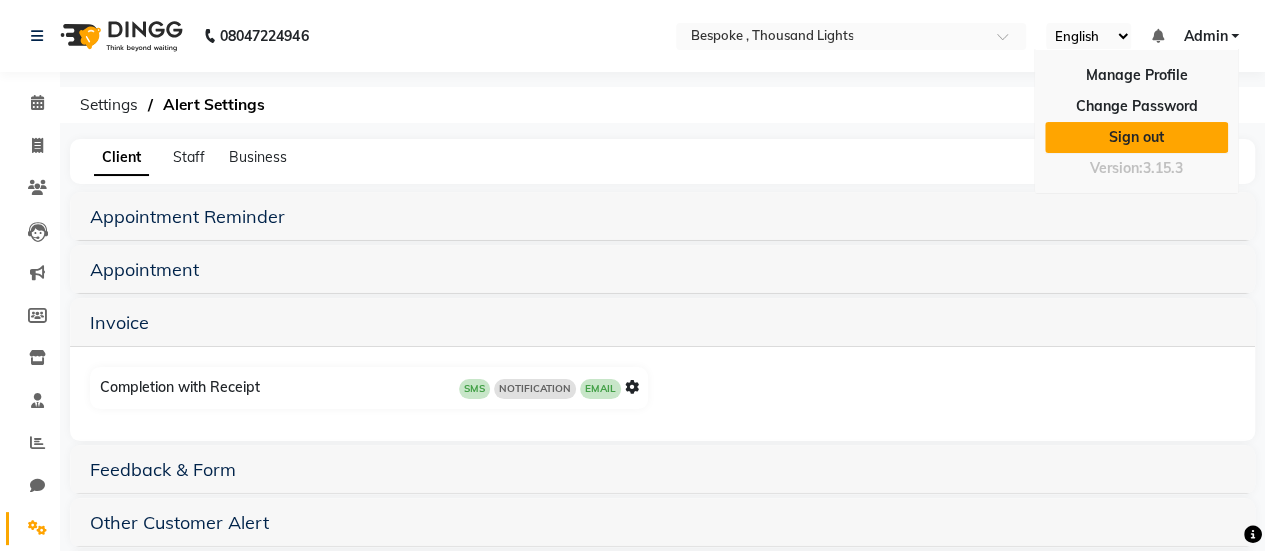 click on "Sign out" at bounding box center (1136, 137) 